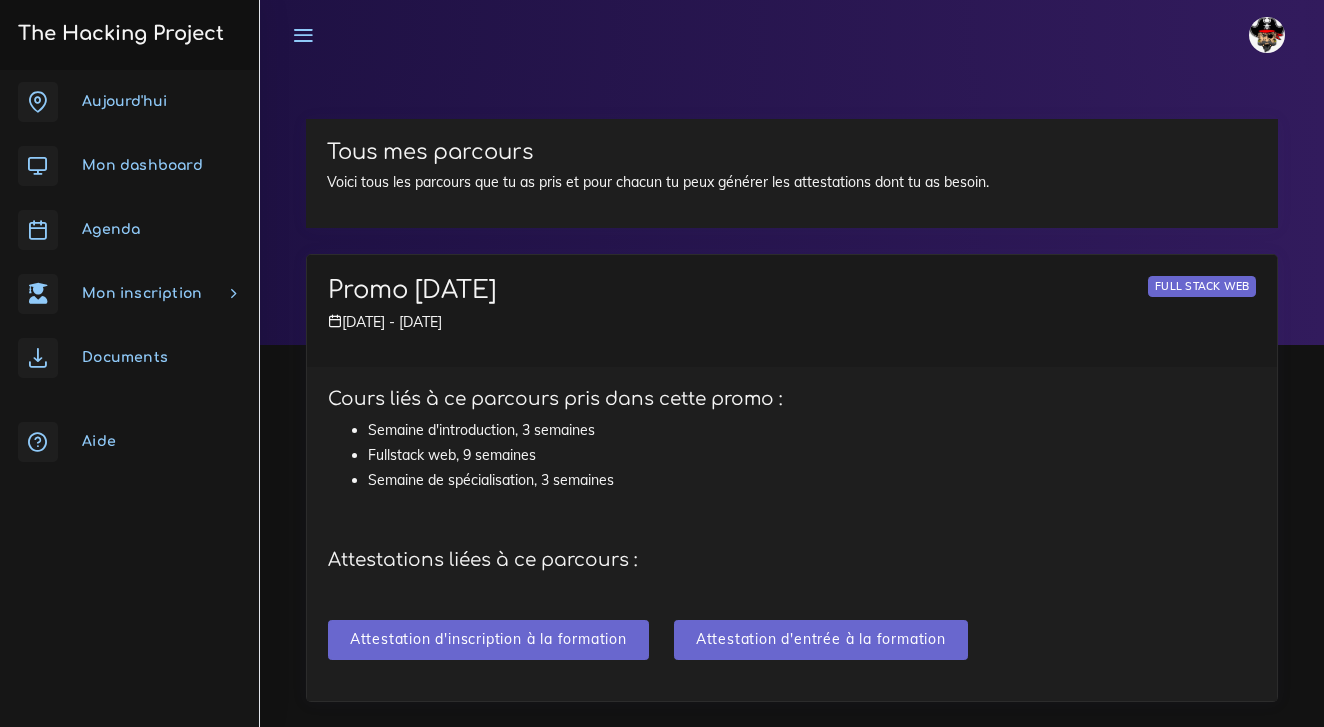 scroll, scrollTop: 0, scrollLeft: 0, axis: both 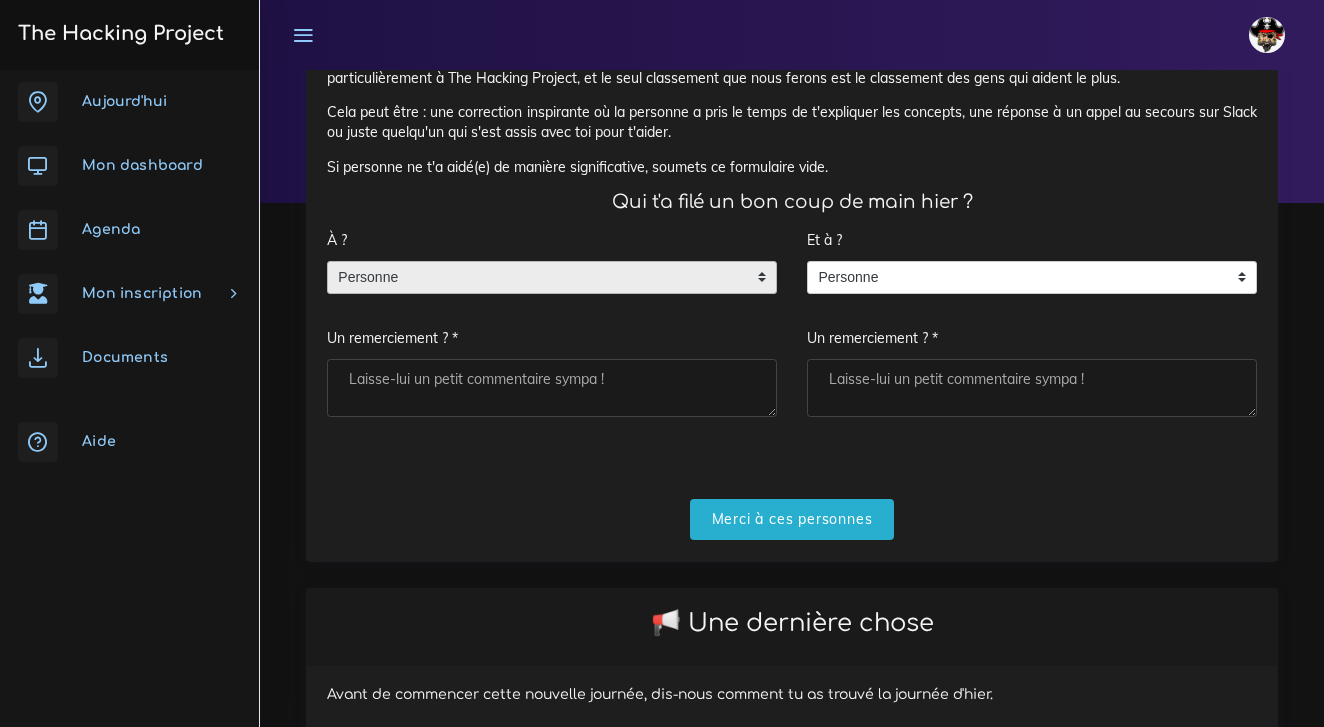 click on "Personne" at bounding box center [537, 278] 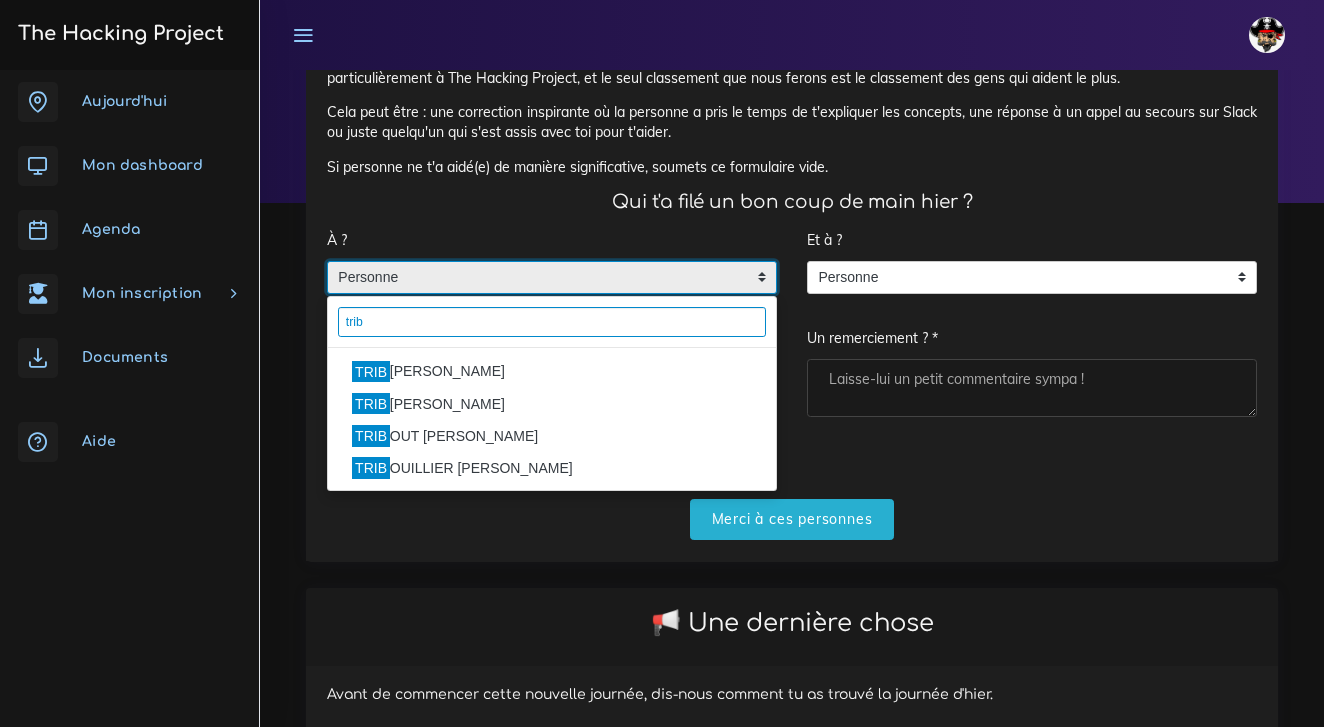type on "trib" 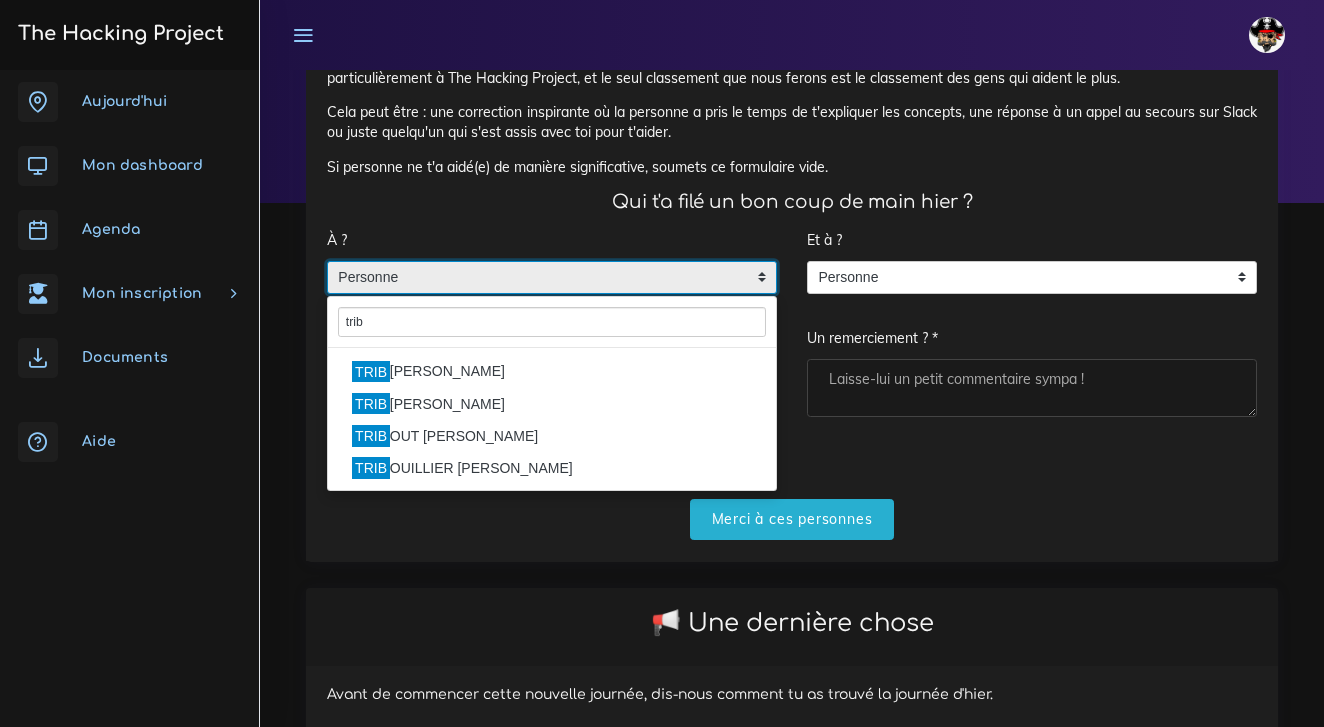 click on "TRIB OUT Florian" at bounding box center (552, 436) 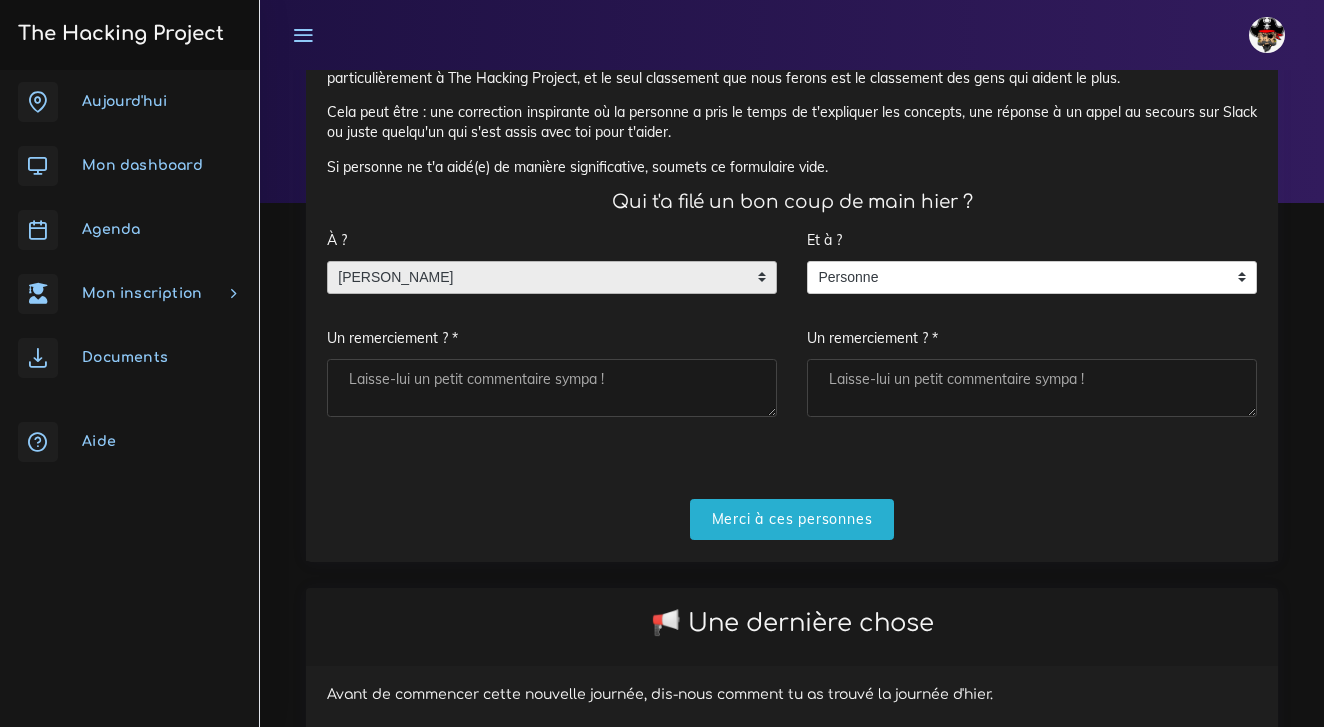 click on "Un remerciement ? *" at bounding box center [552, 388] 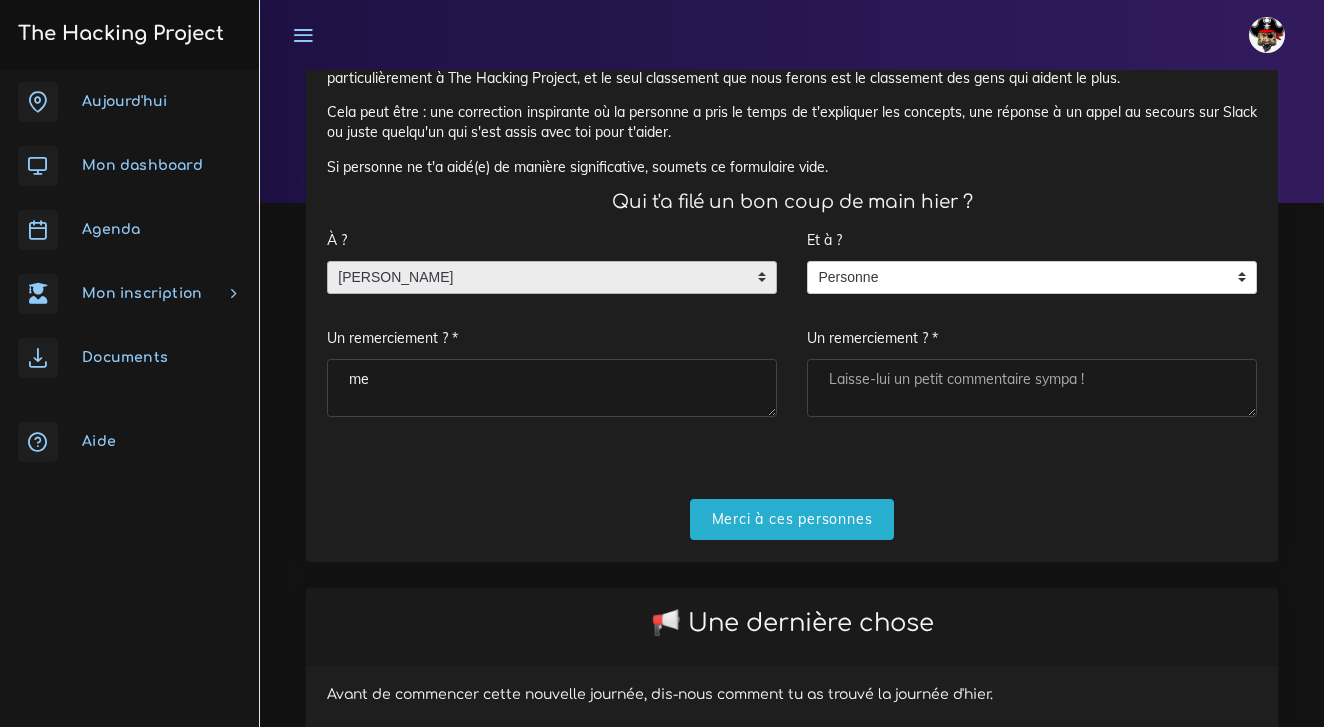 type on "m" 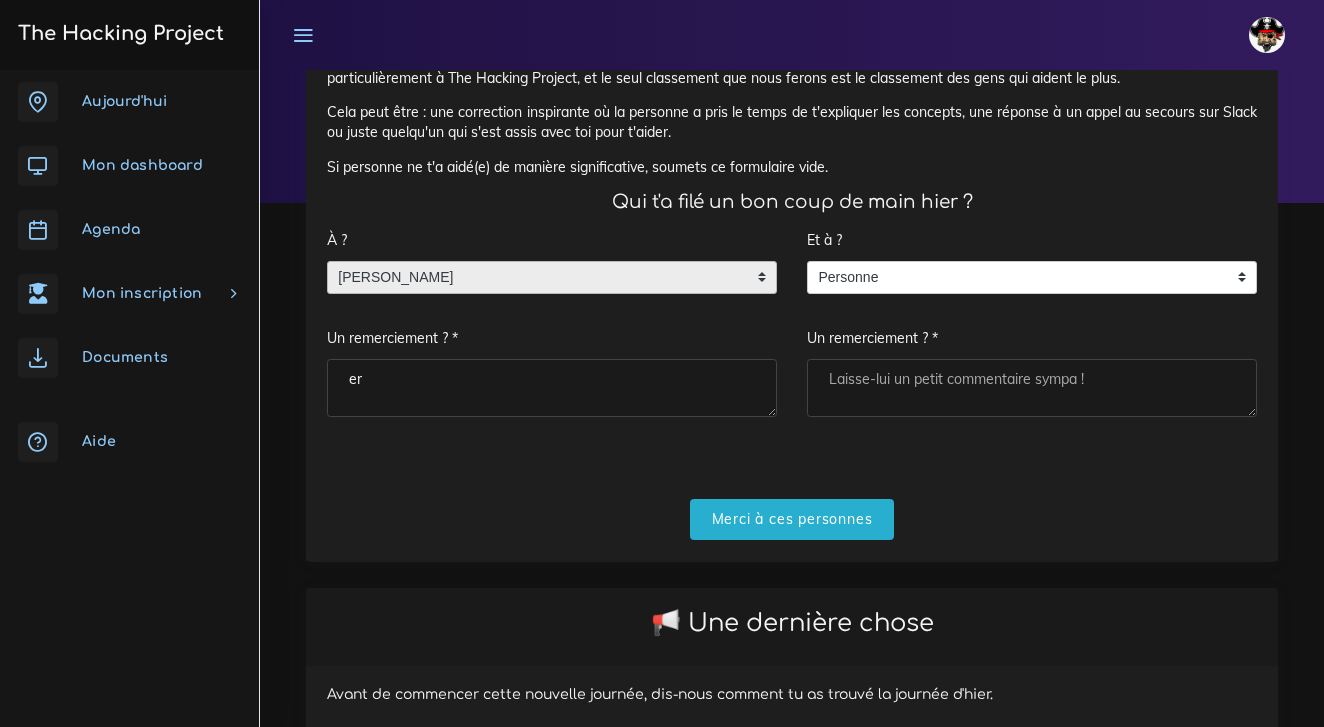 type on "e" 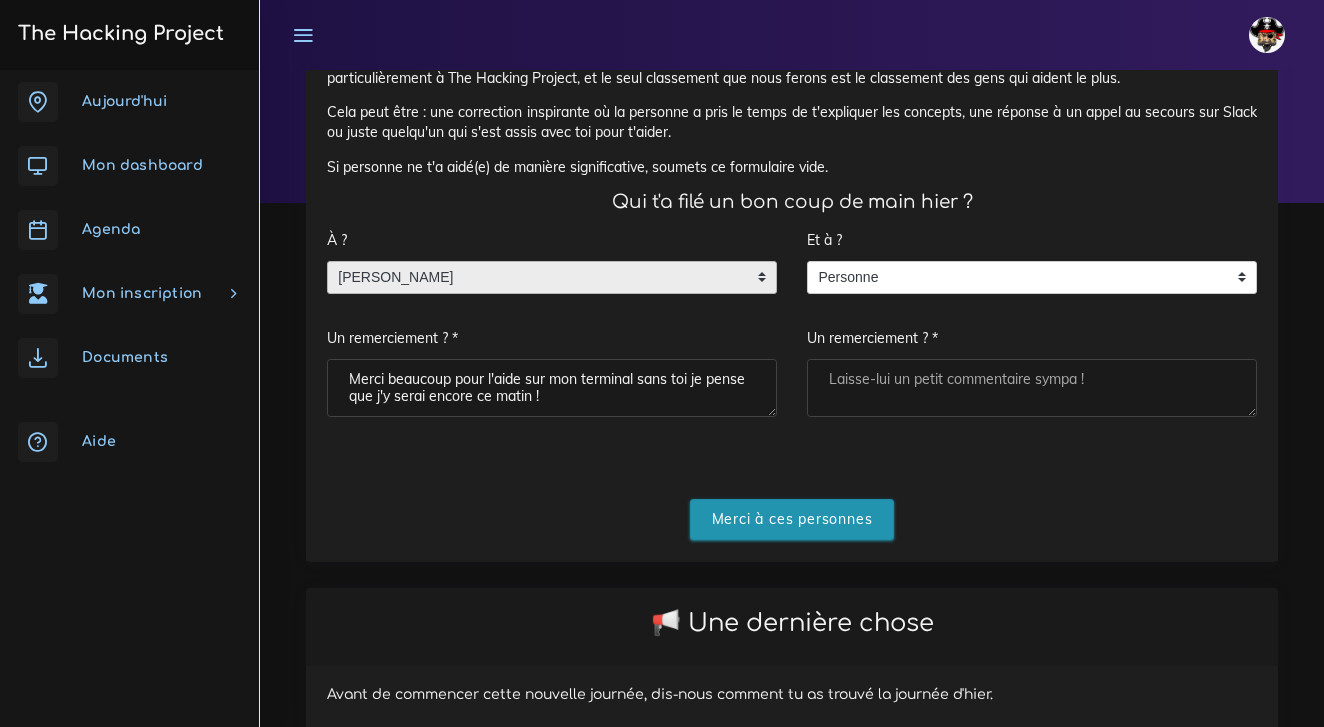 type on "Merci beaucoup pour l'aide sur mon terminal sans toi je pense que j'y serai encore ce matin !" 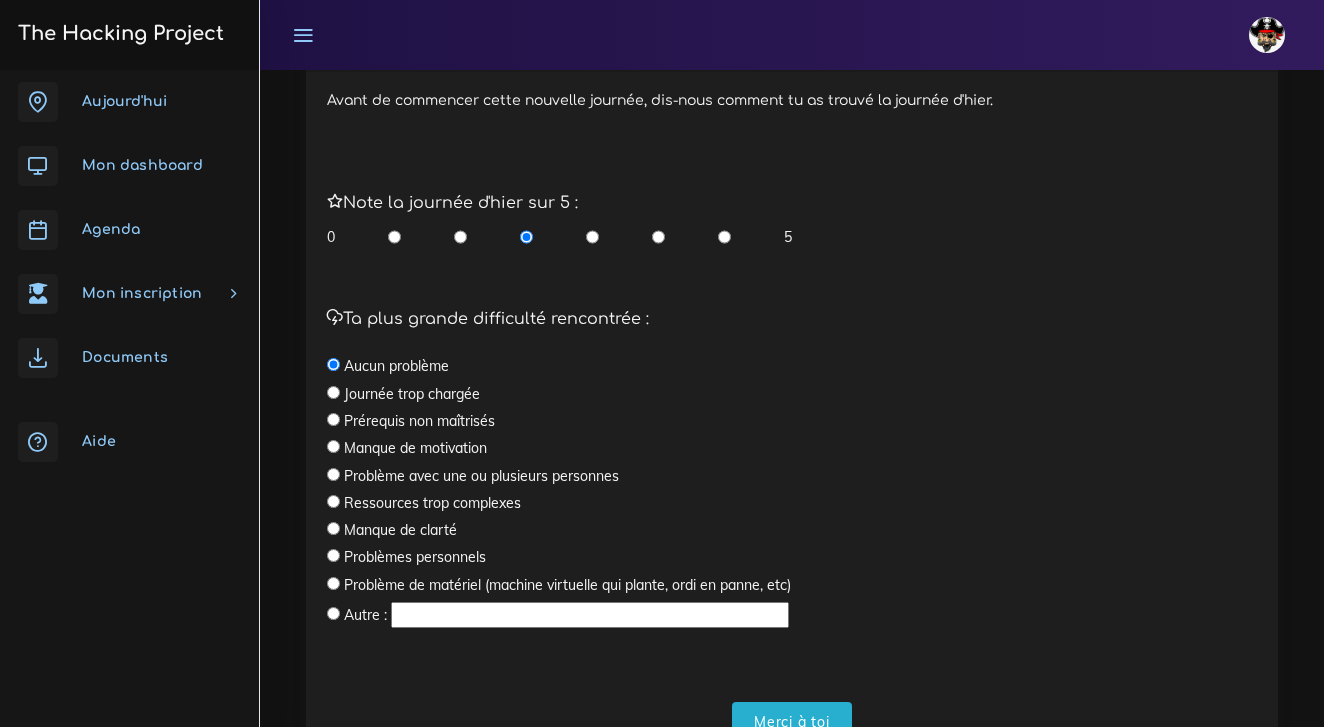 scroll, scrollTop: 507, scrollLeft: 0, axis: vertical 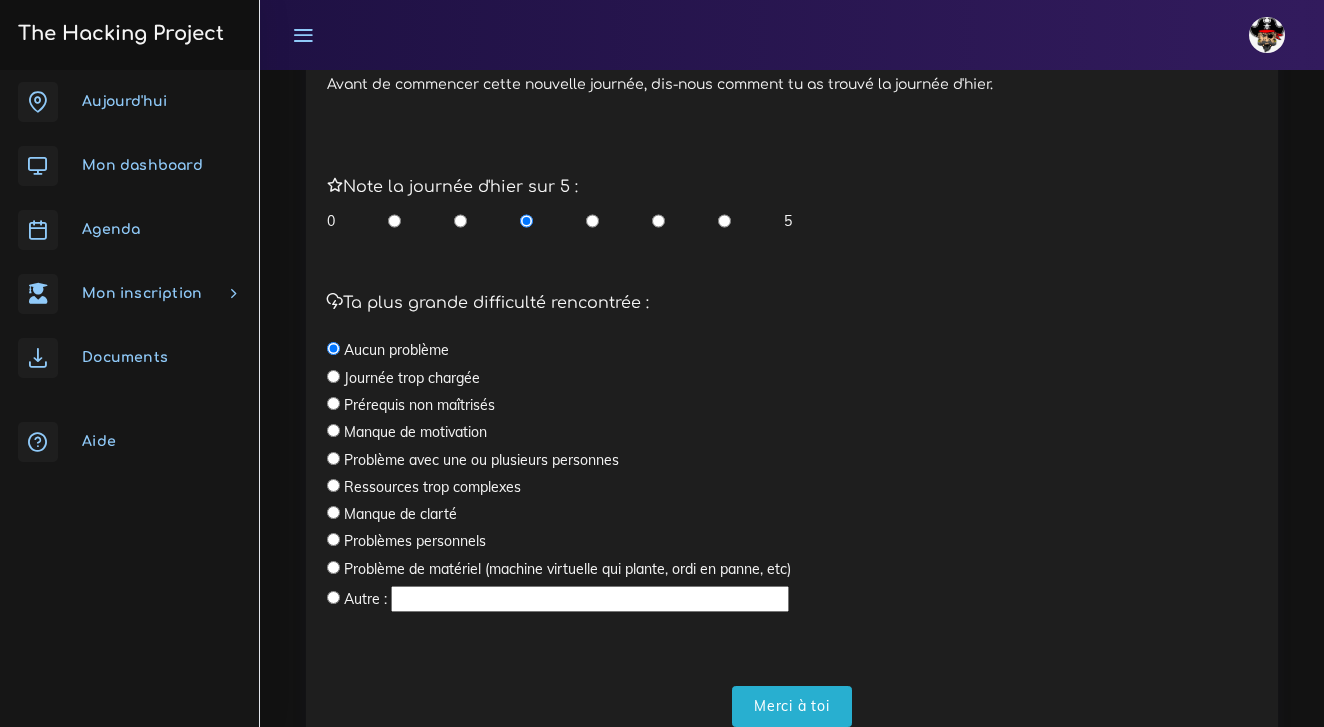 click at bounding box center [658, 221] 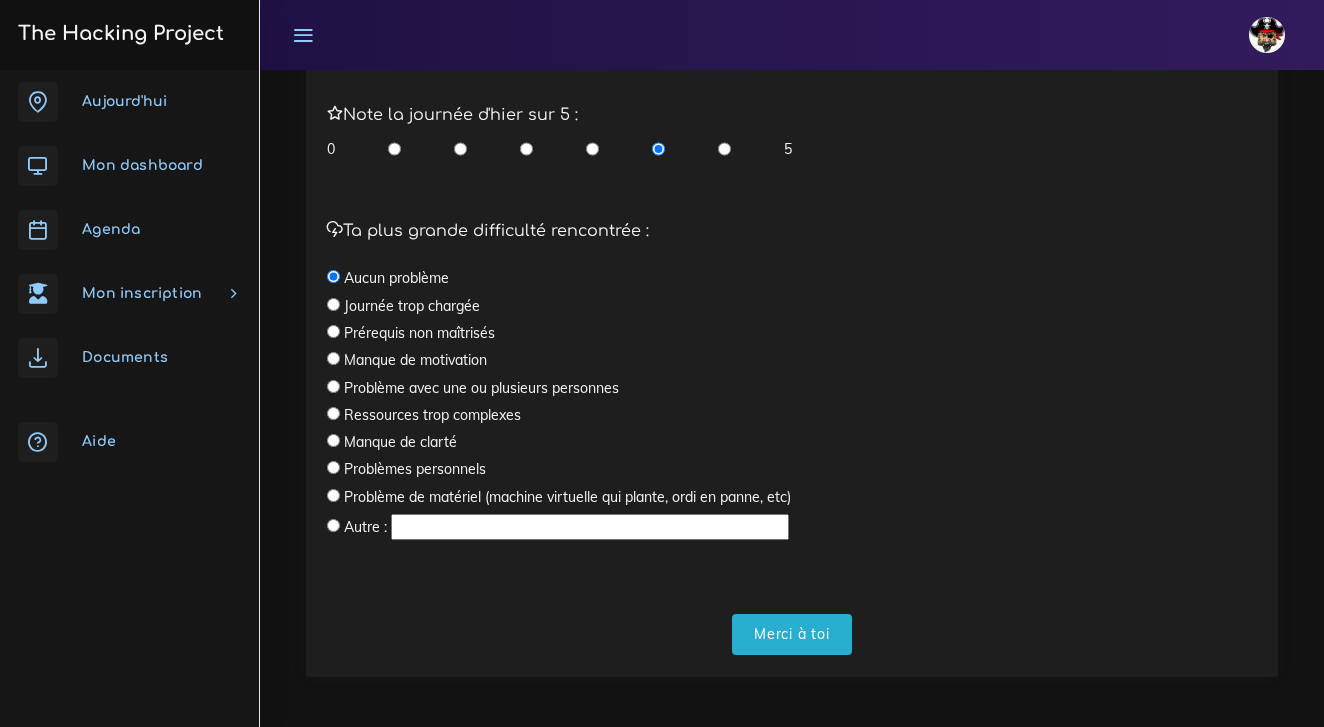 scroll, scrollTop: 578, scrollLeft: 0, axis: vertical 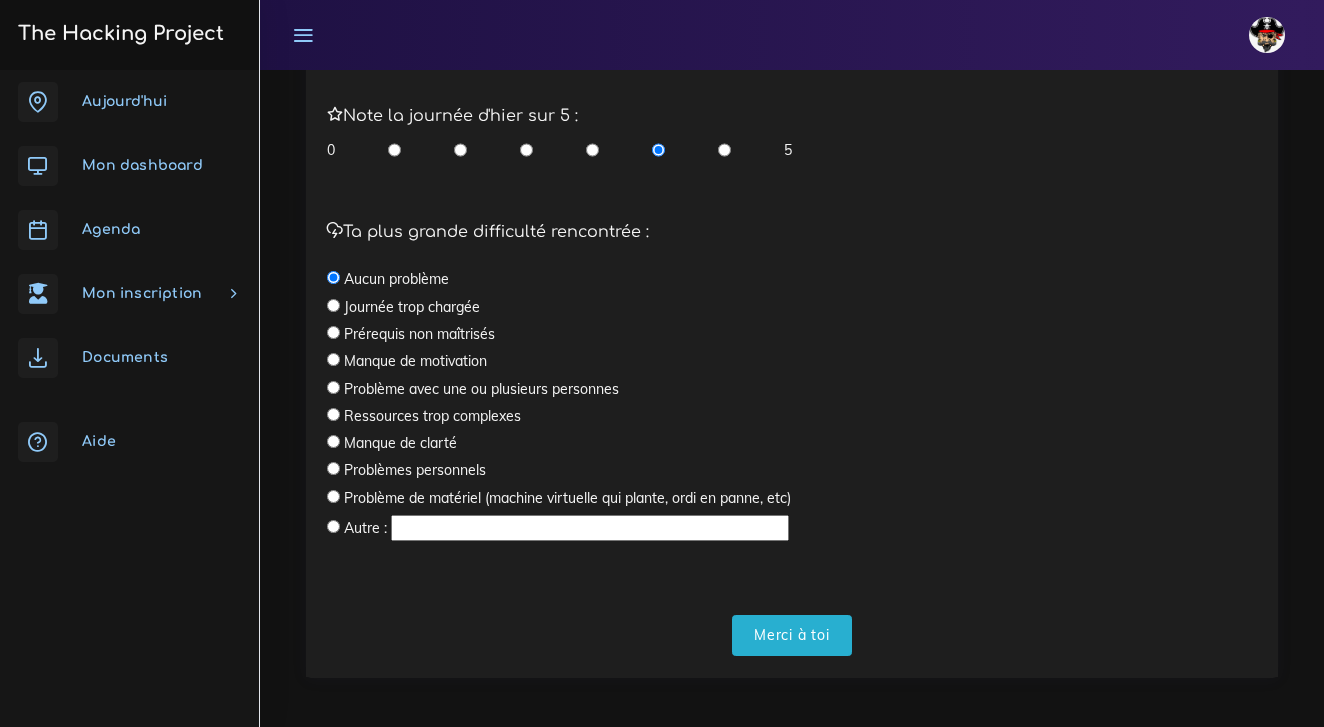 click at bounding box center (333, 277) 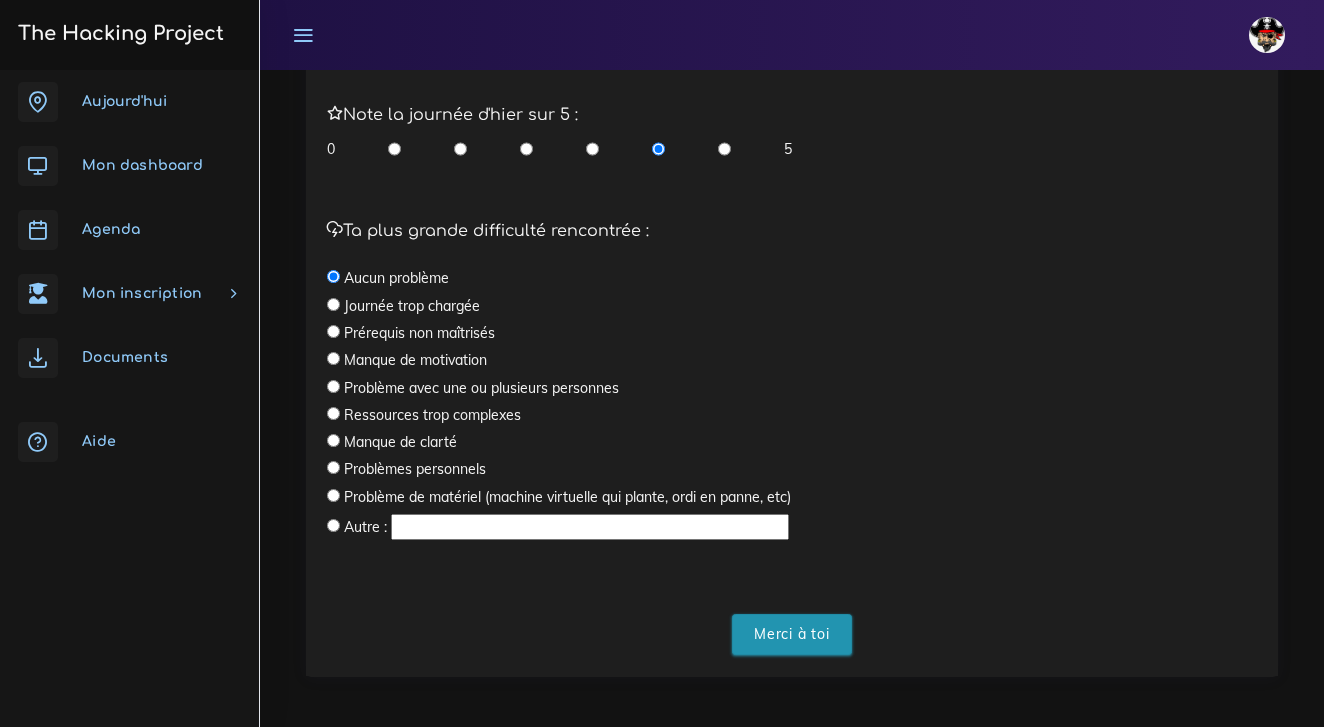 scroll, scrollTop: 578, scrollLeft: 0, axis: vertical 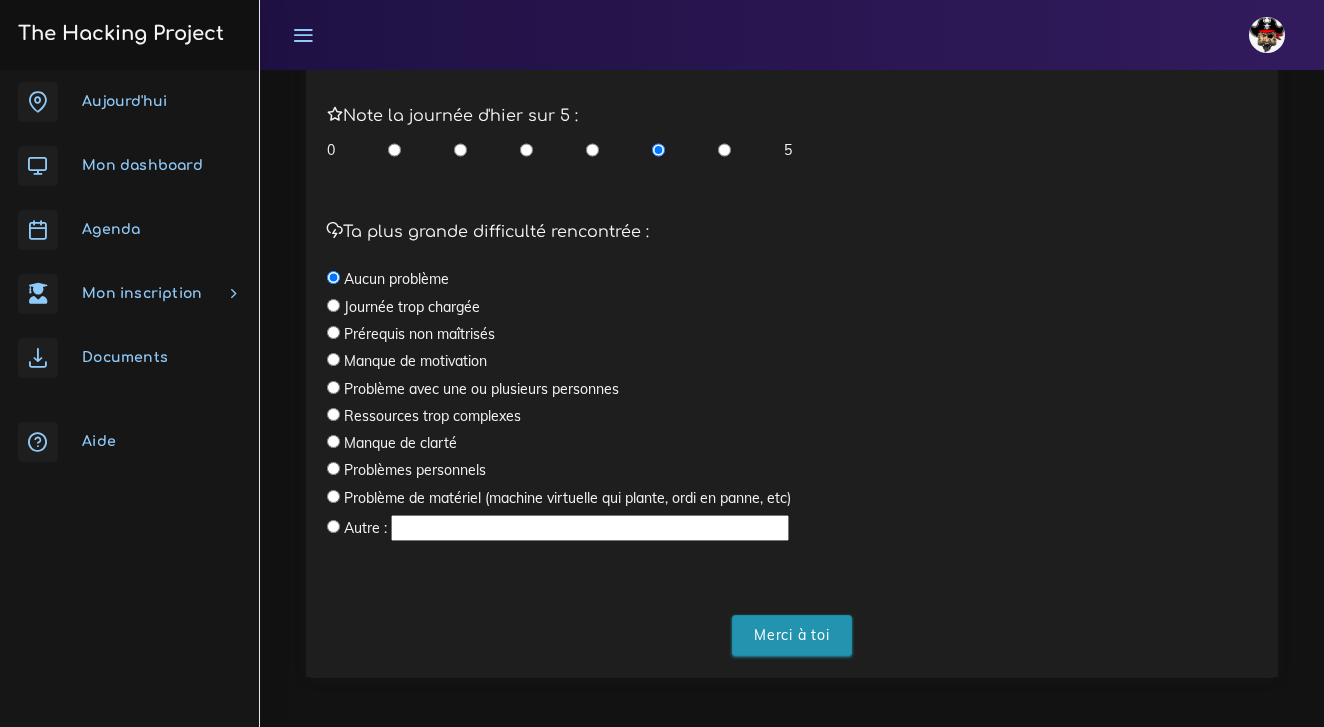 click on "Merci à toi" at bounding box center (792, 635) 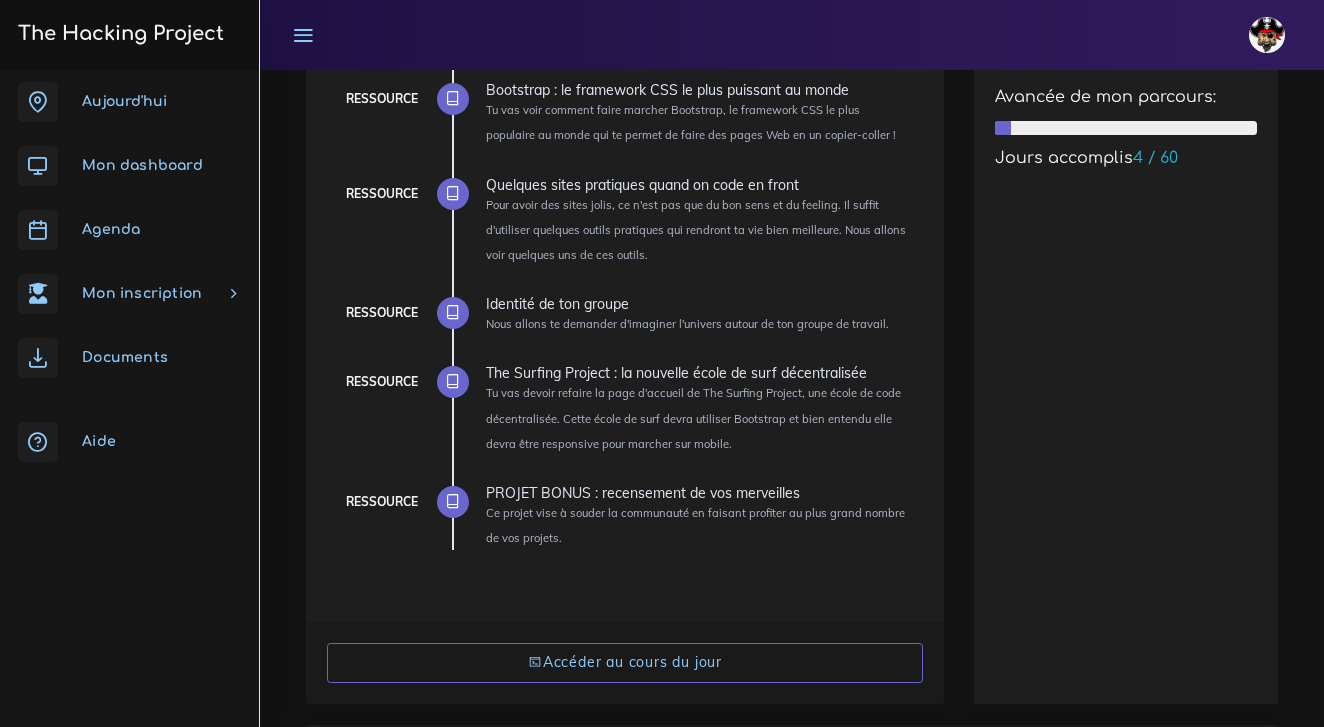 scroll, scrollTop: 340, scrollLeft: 0, axis: vertical 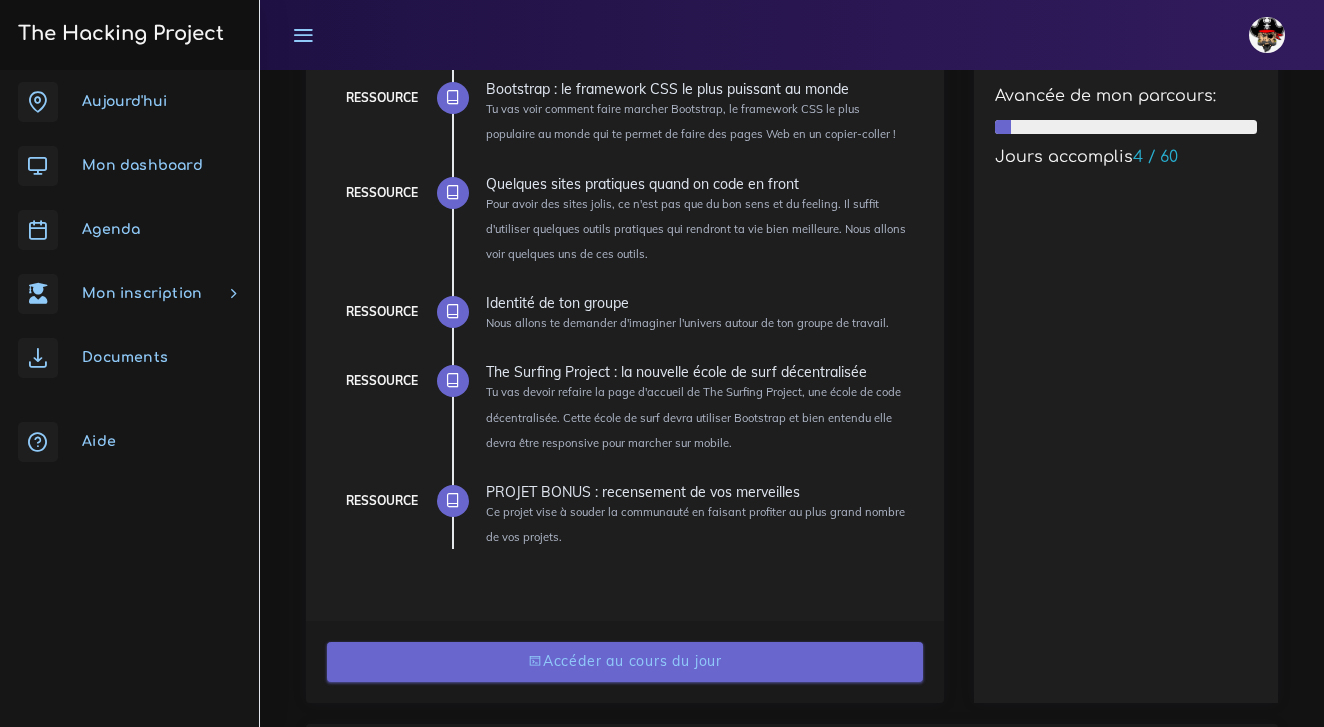 click on "Accéder au cours du jour" at bounding box center [625, 662] 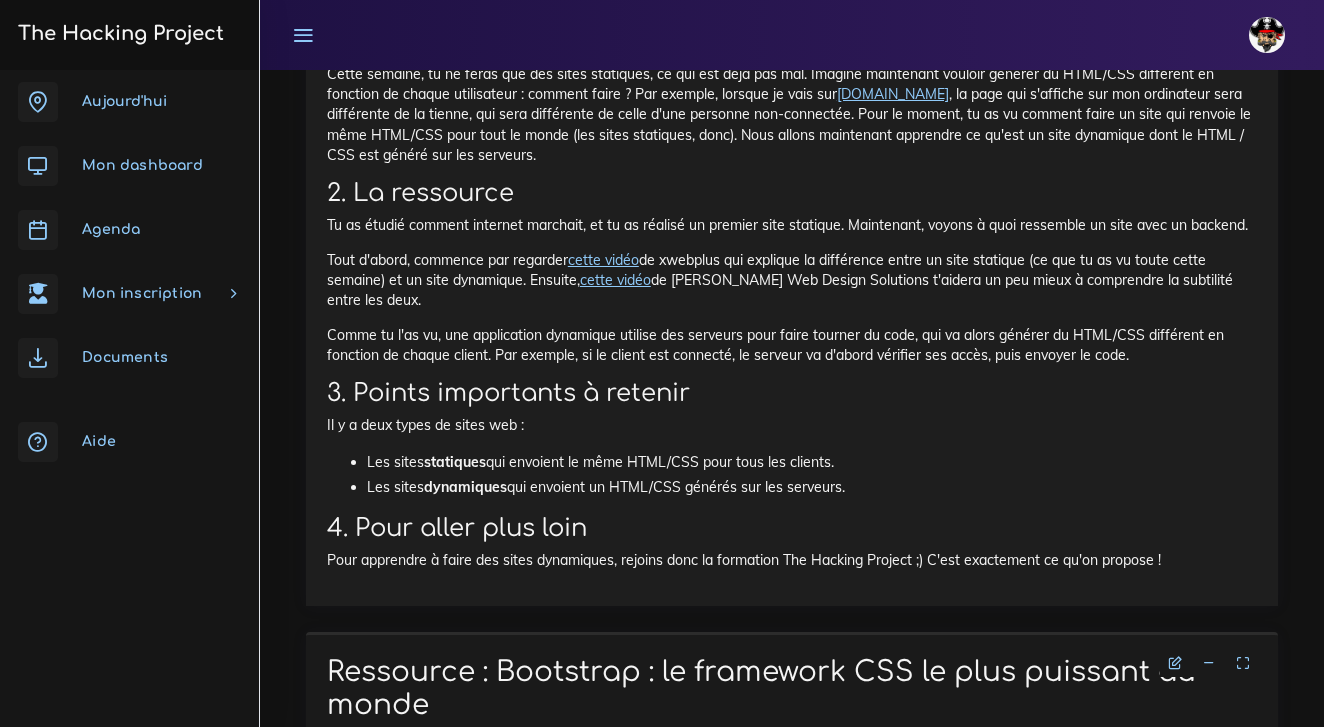 scroll, scrollTop: 1053, scrollLeft: 0, axis: vertical 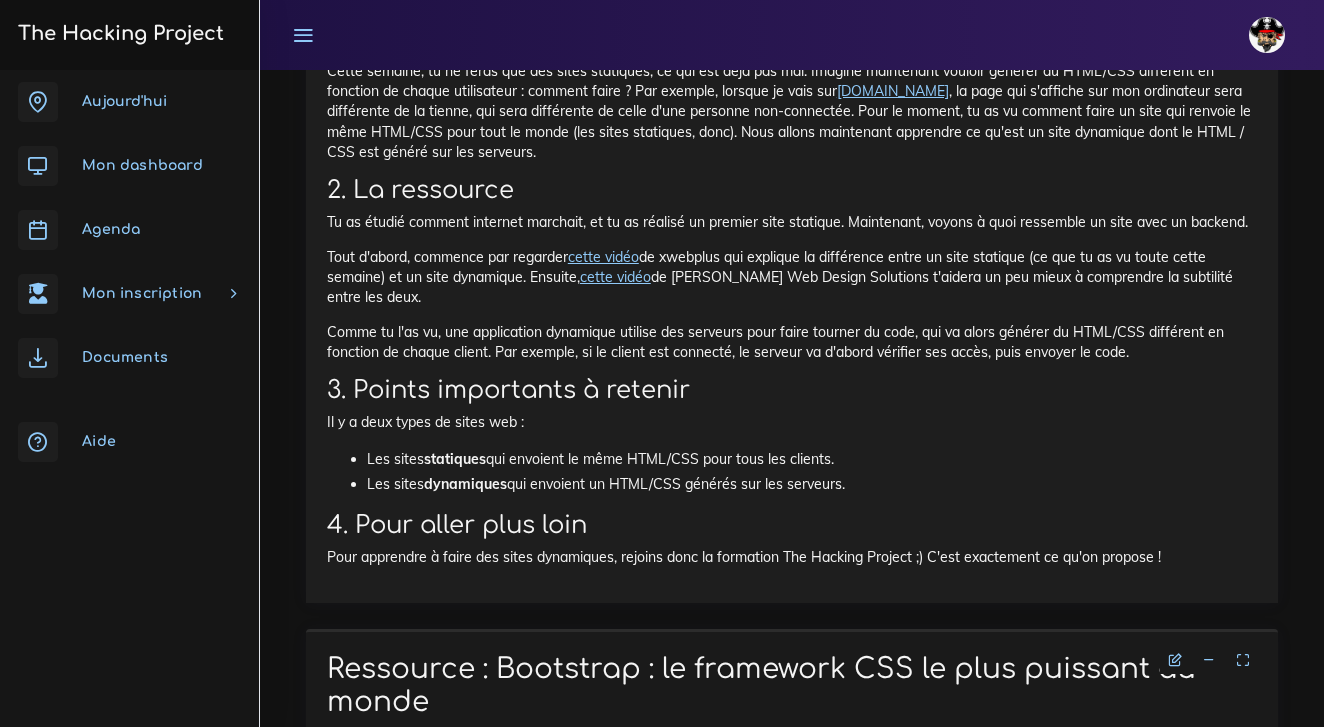 click on "cette vidéo" at bounding box center [603, 257] 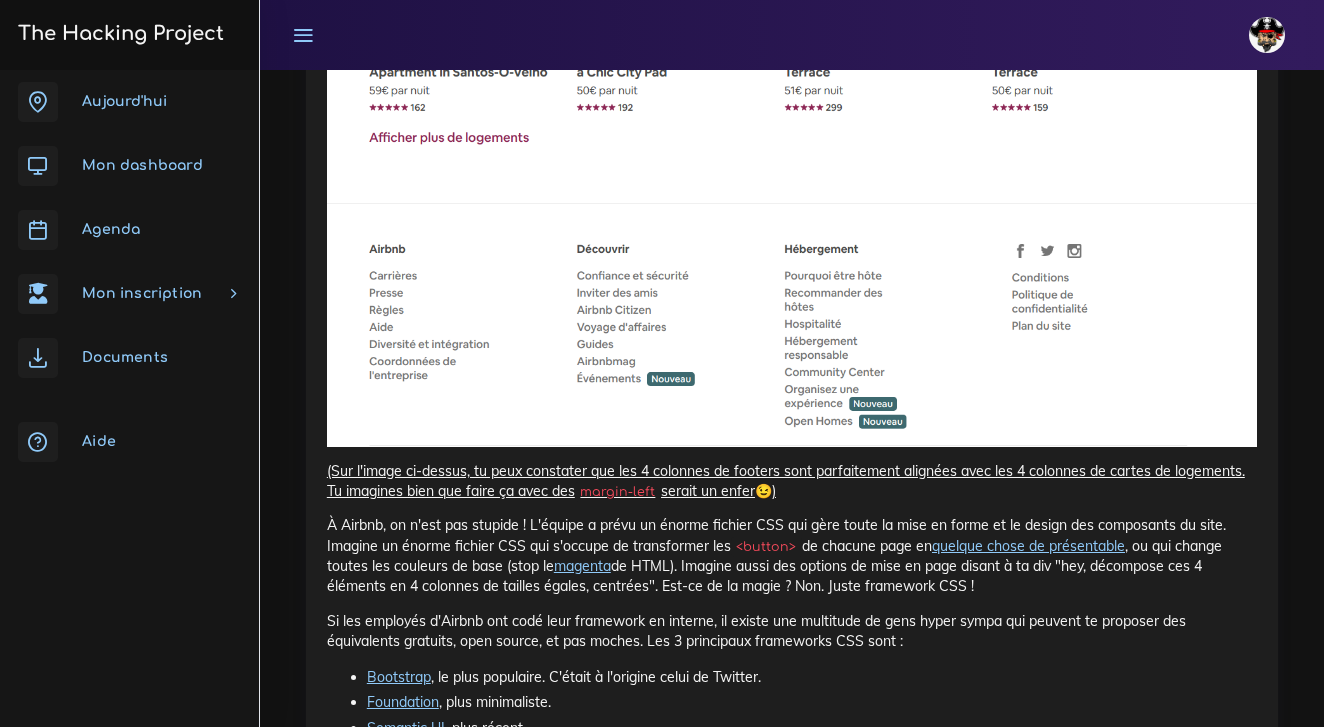 scroll, scrollTop: 2664, scrollLeft: 0, axis: vertical 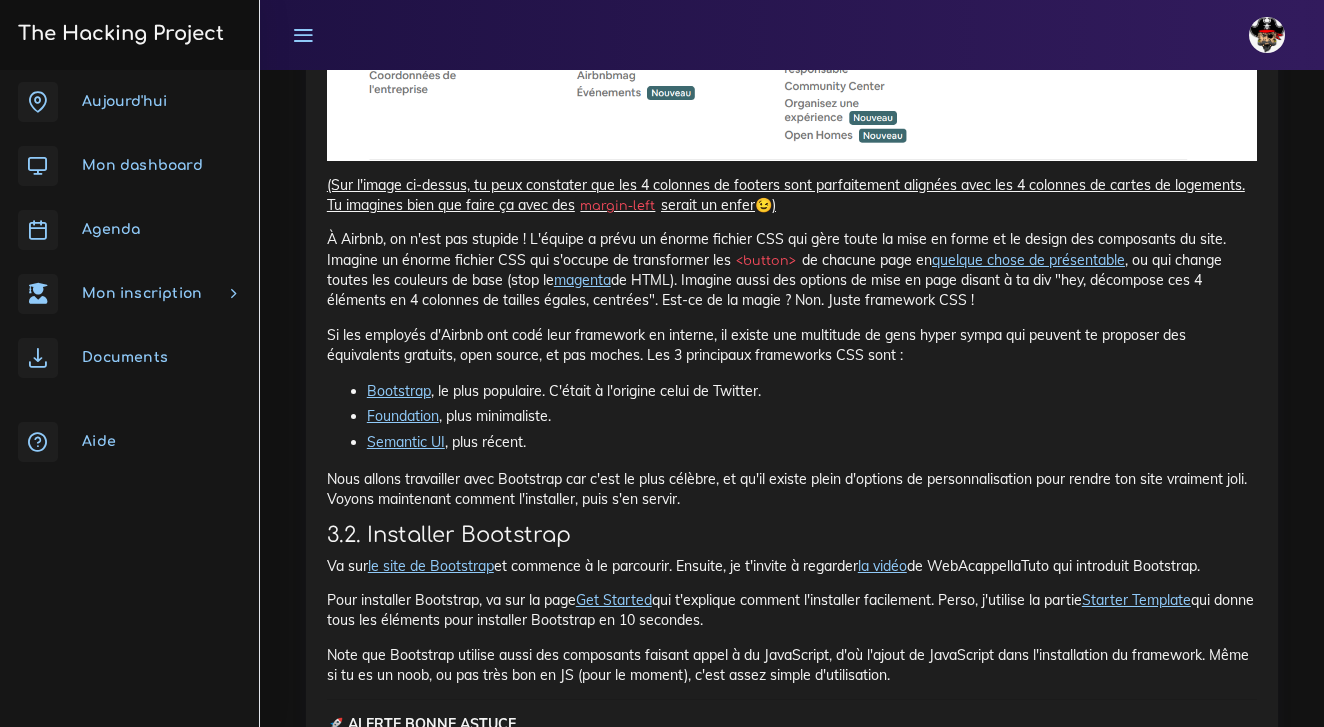 click on "Get Started" at bounding box center [614, 600] 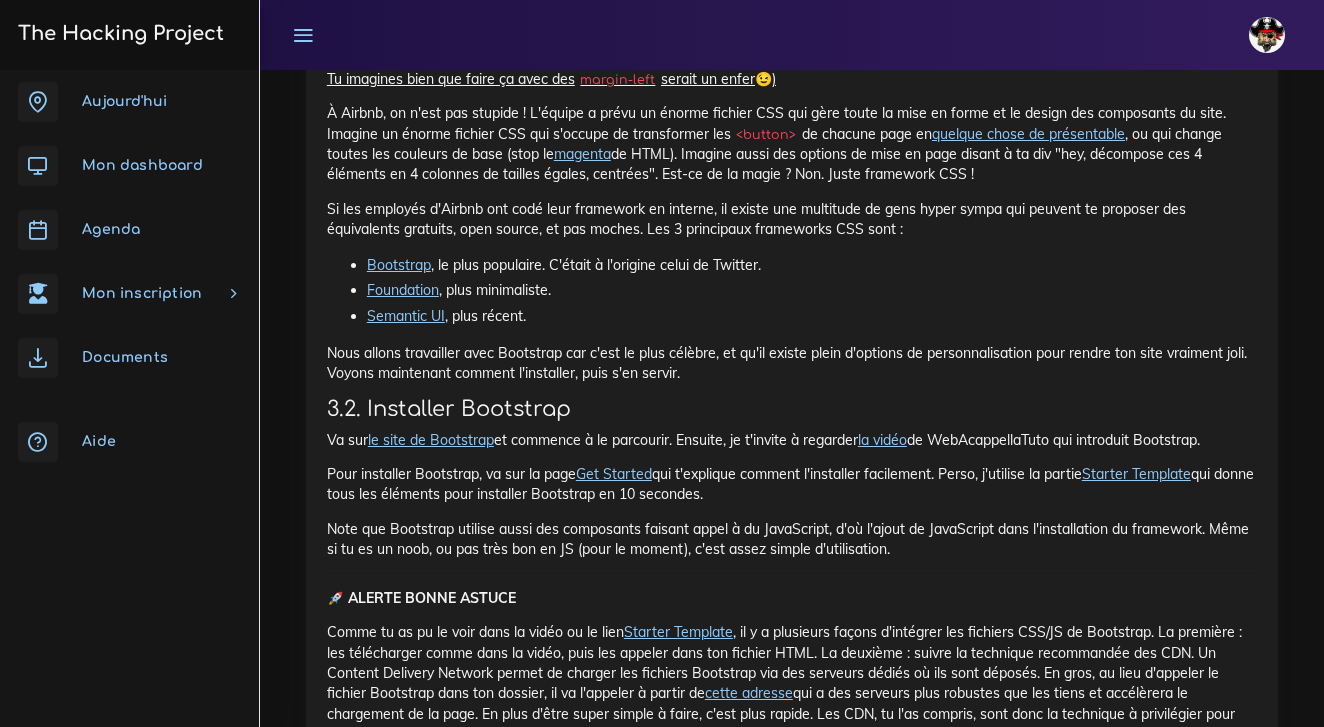 scroll, scrollTop: 3101, scrollLeft: 0, axis: vertical 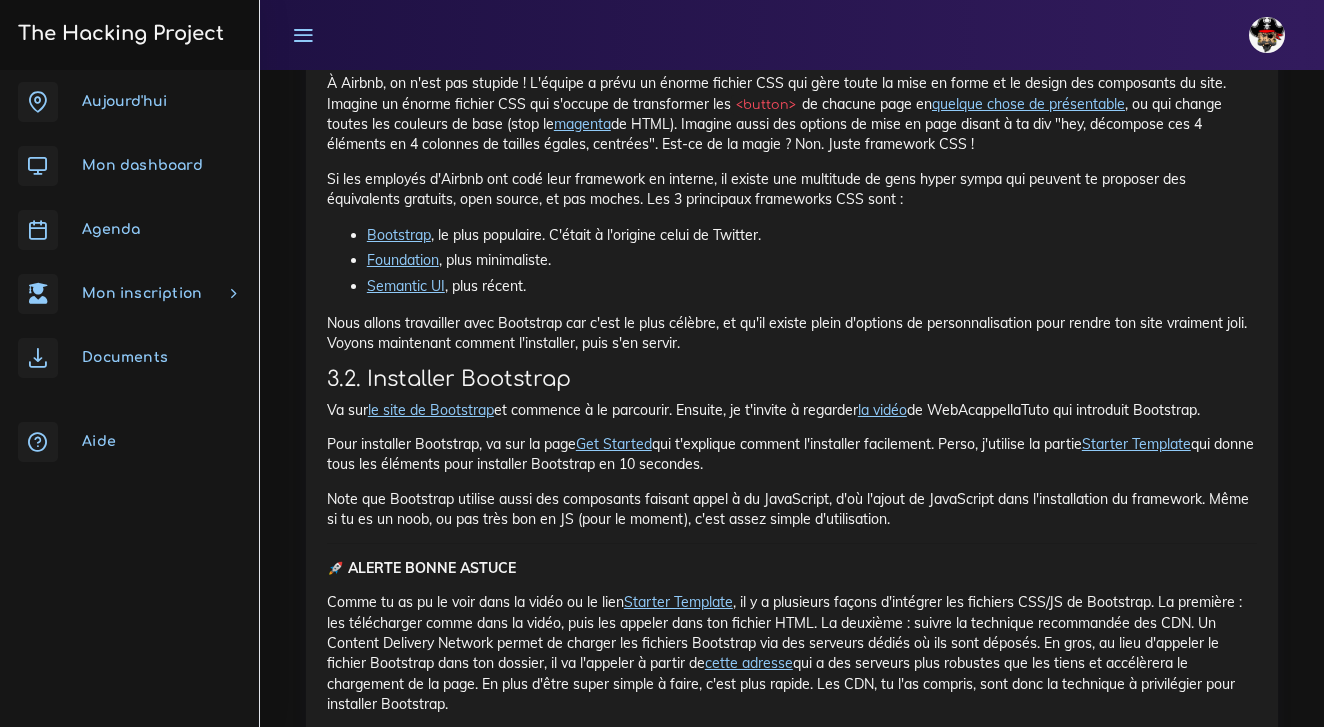 click on "la vidéo" at bounding box center (882, 410) 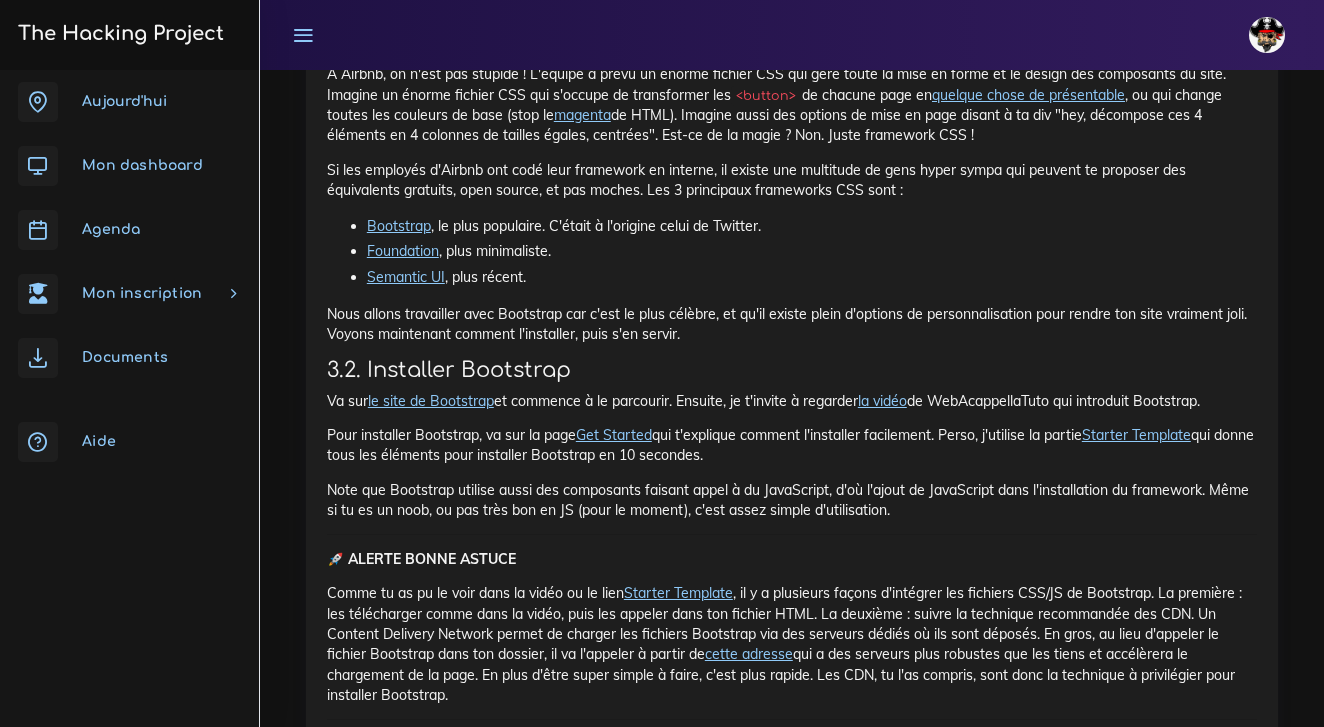 scroll, scrollTop: 3108, scrollLeft: 0, axis: vertical 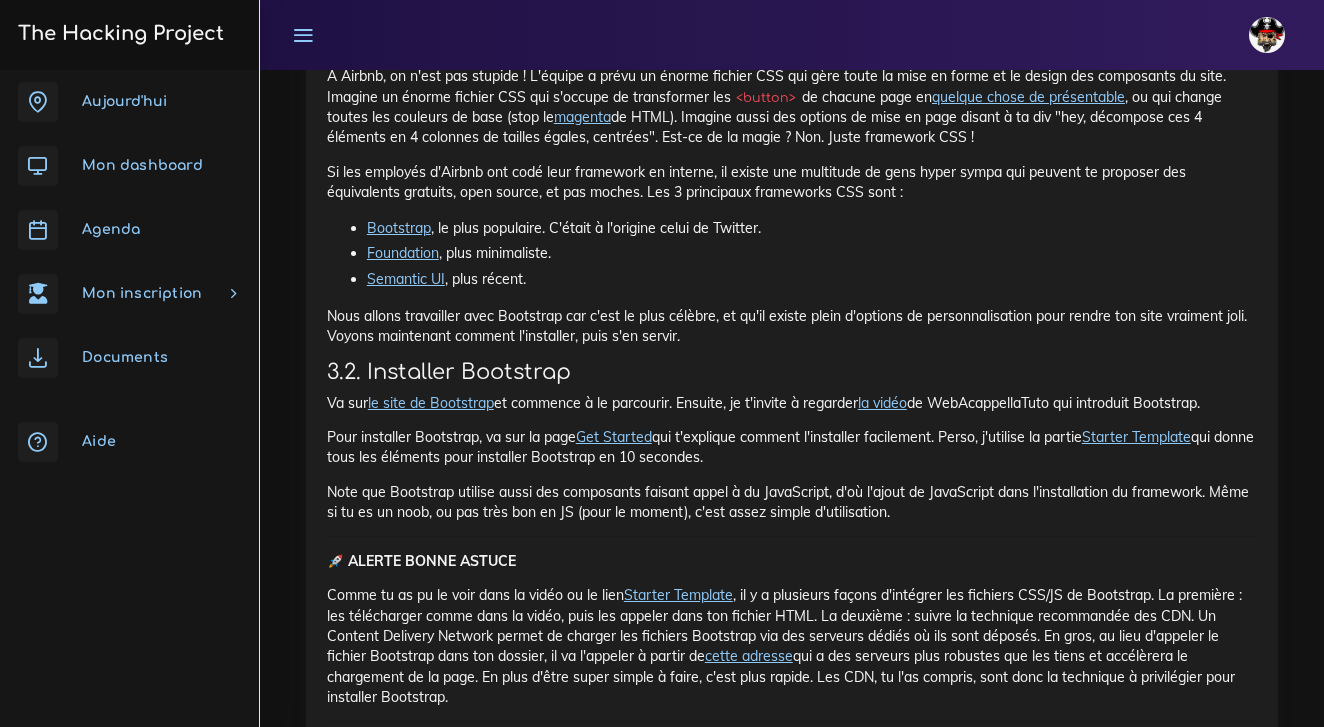 click on "le site de Bootstrap" at bounding box center (431, 403) 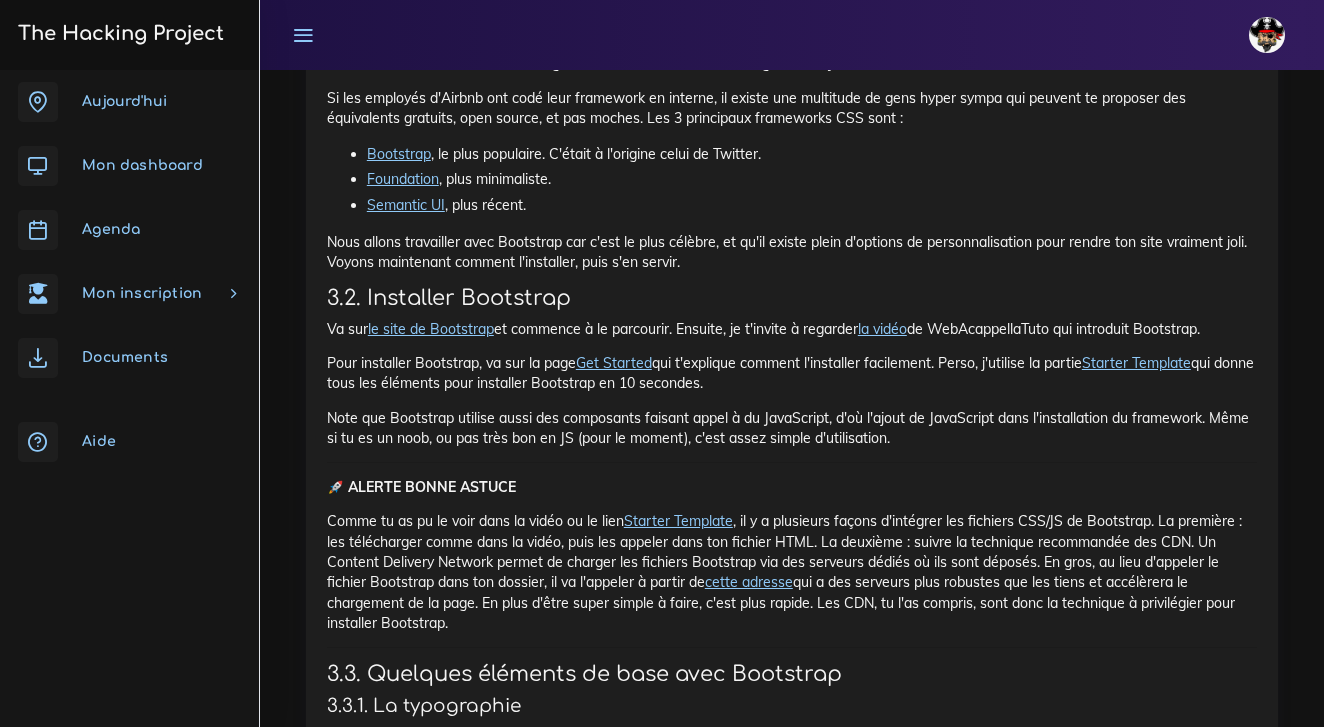 scroll, scrollTop: 3184, scrollLeft: 0, axis: vertical 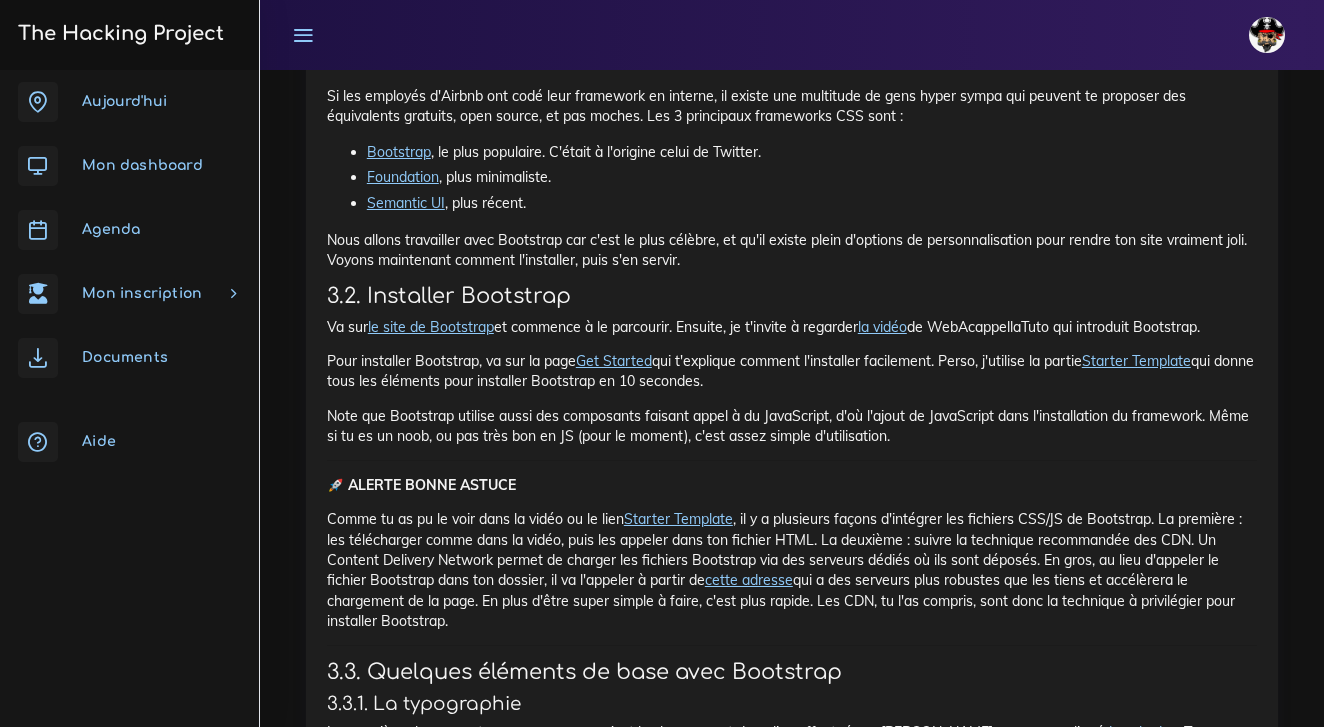 click on "Starter Template" at bounding box center [1136, 361] 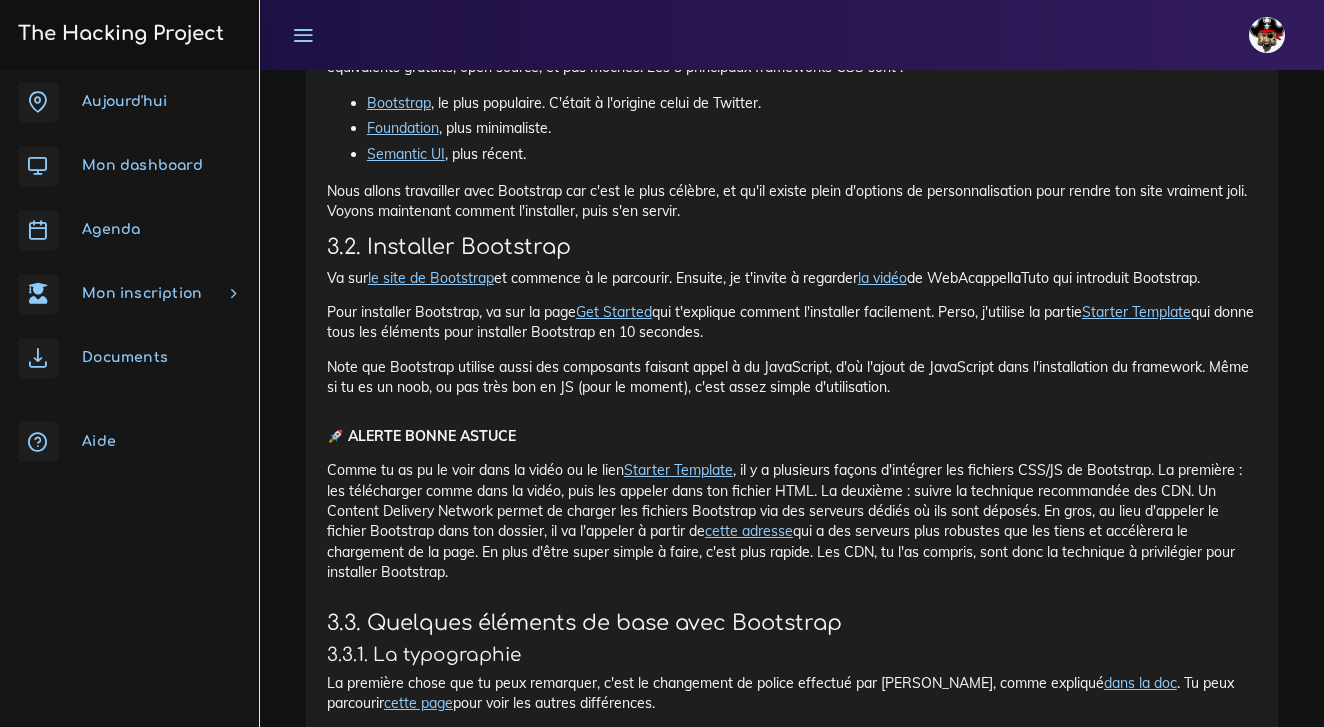 scroll, scrollTop: 3242, scrollLeft: 0, axis: vertical 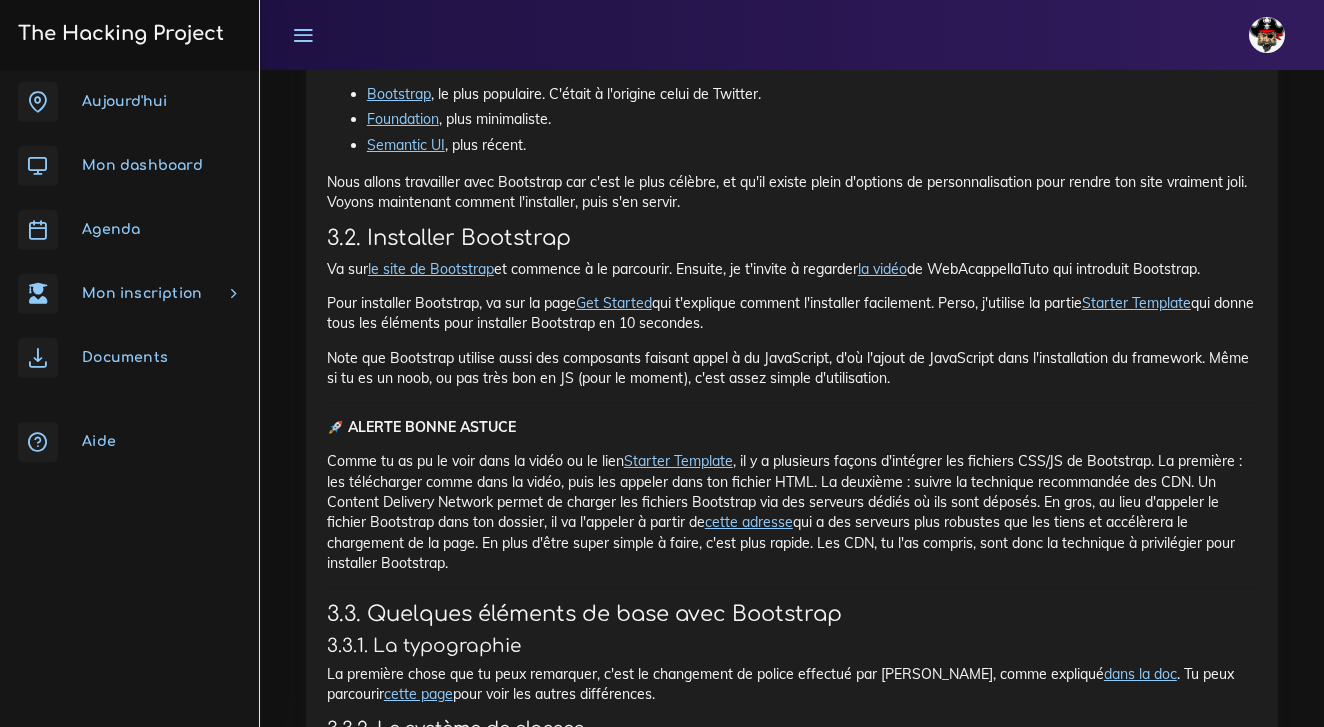 click on "cette adresse" at bounding box center [749, 522] 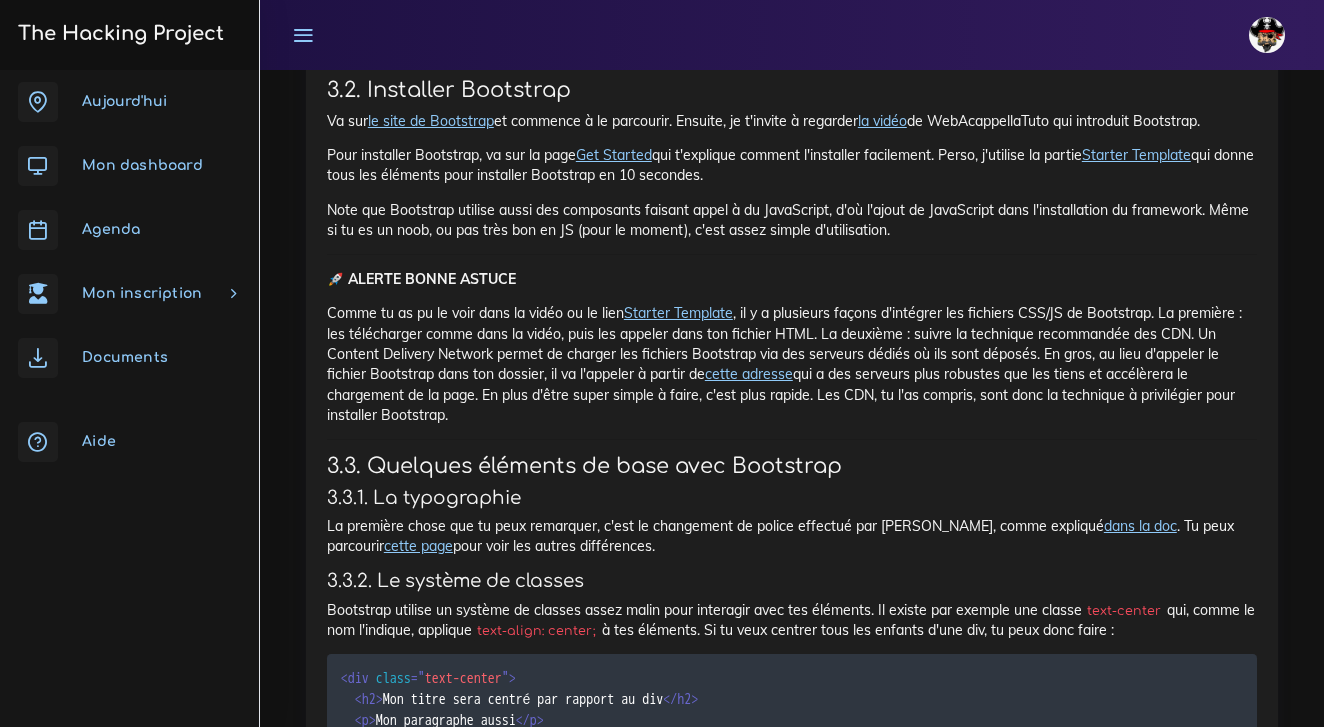 scroll, scrollTop: 3391, scrollLeft: 0, axis: vertical 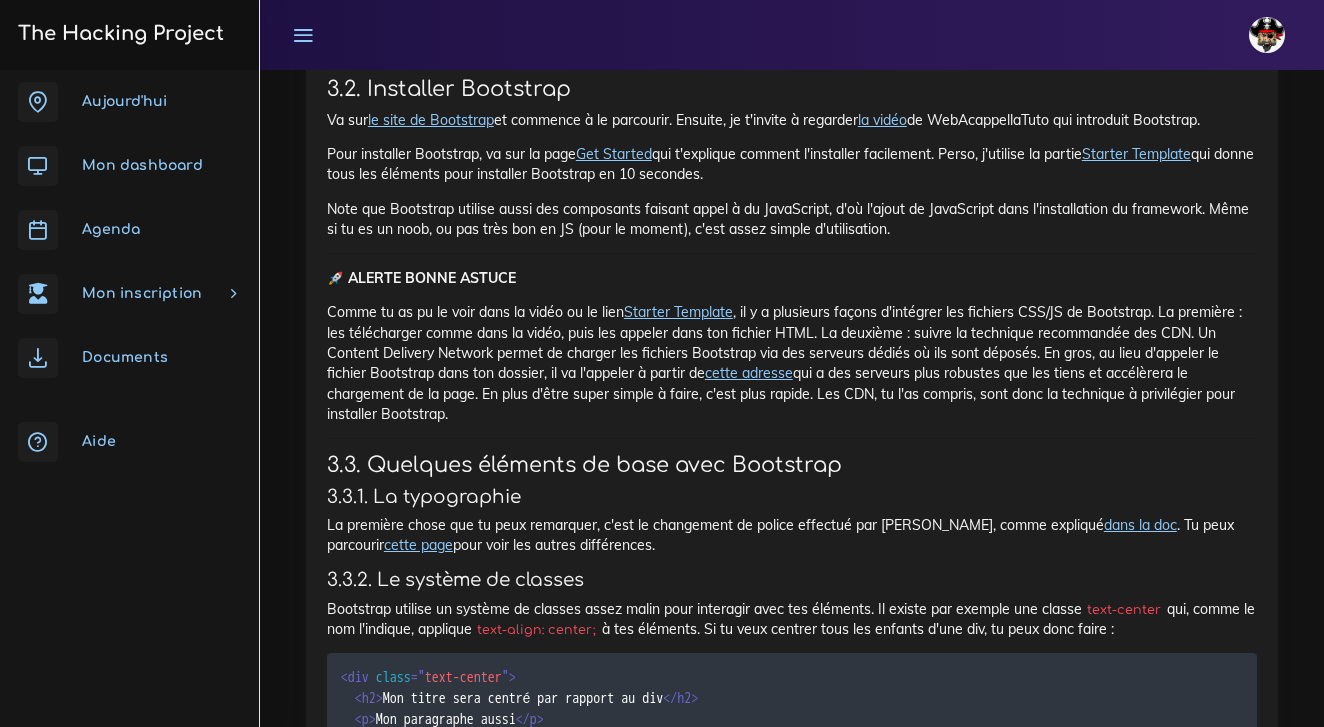 click on "dans la doc" at bounding box center (1140, 525) 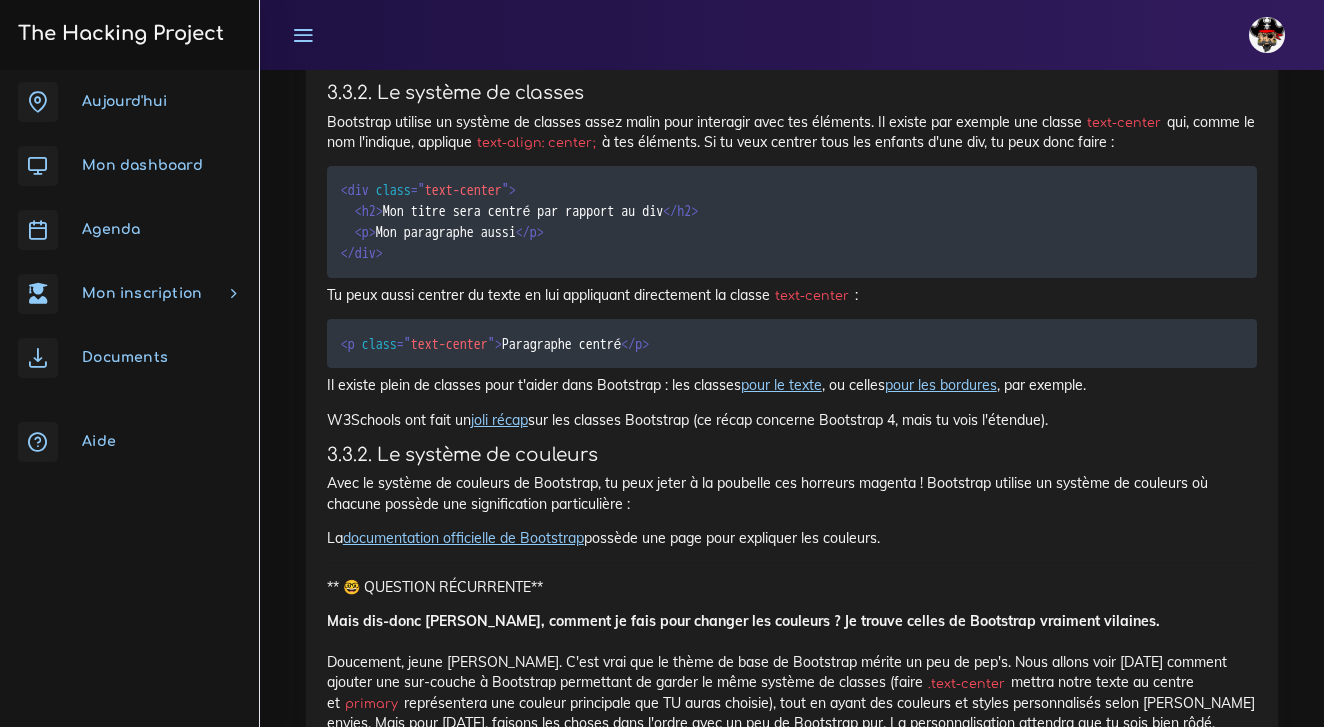 scroll, scrollTop: 3880, scrollLeft: 0, axis: vertical 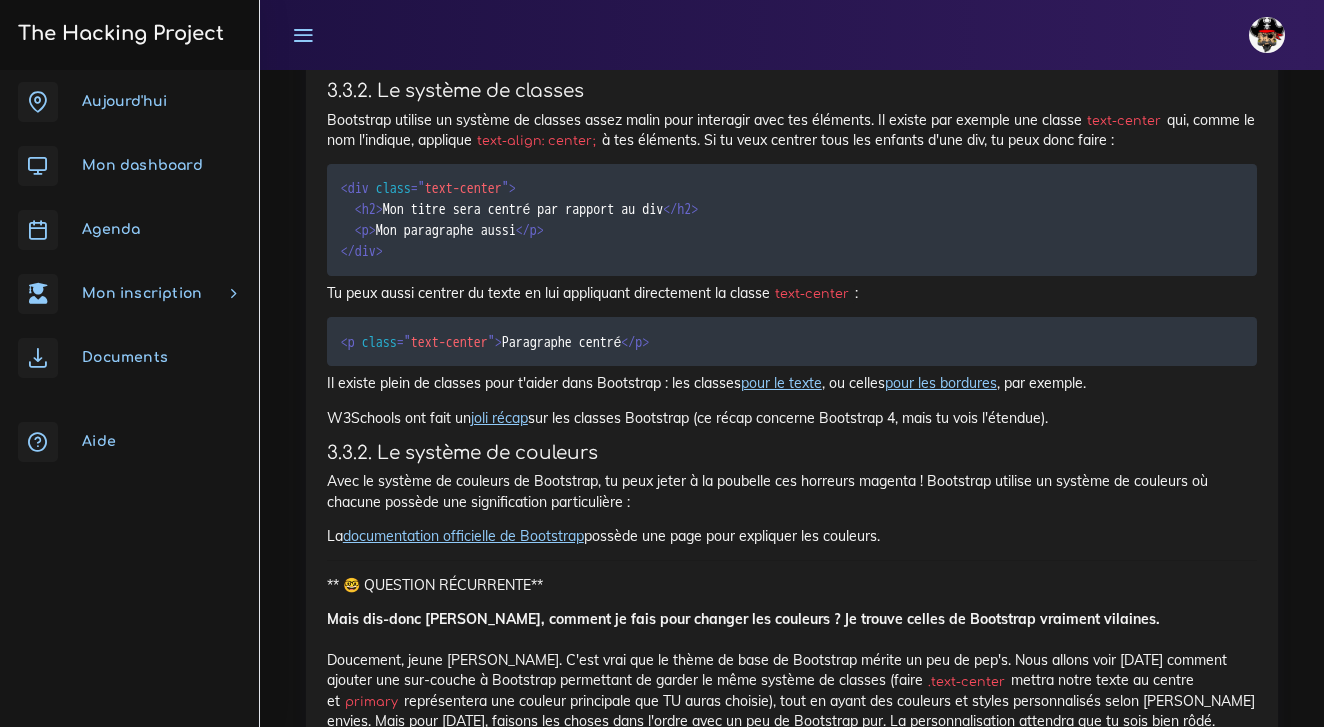 click on "joli récap" at bounding box center [499, 418] 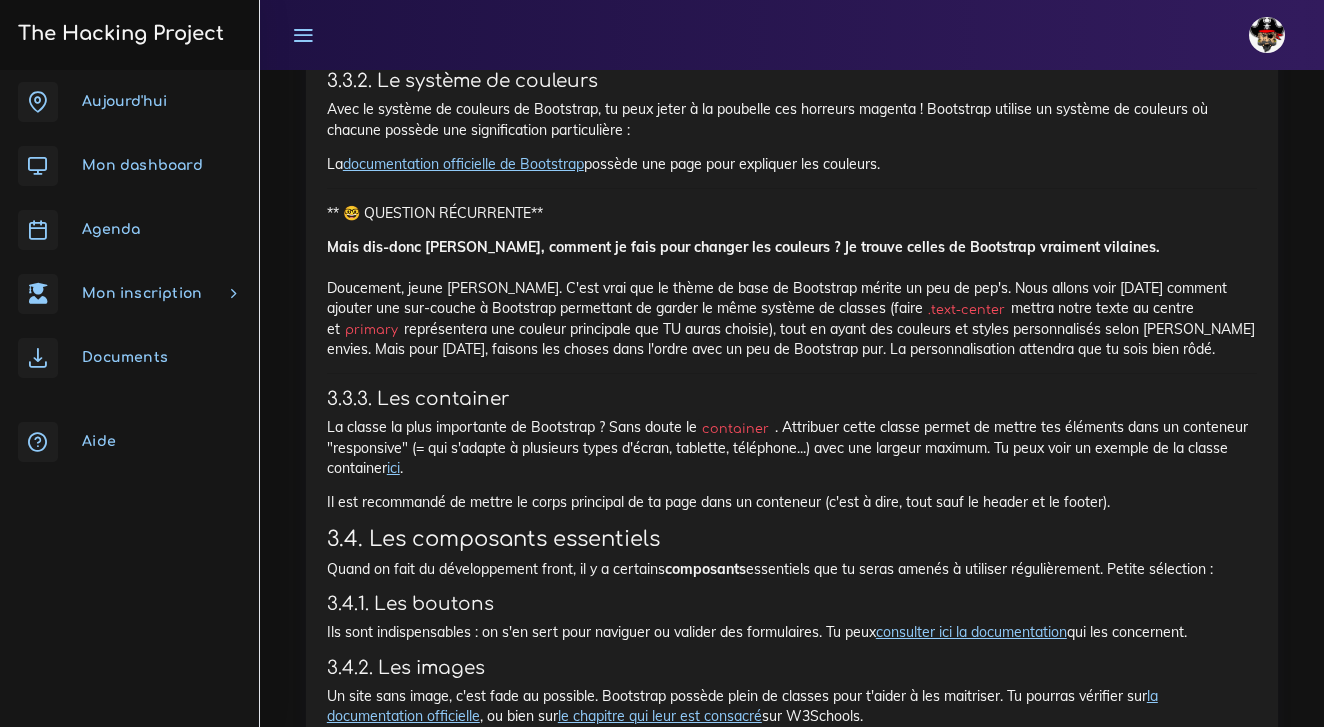 scroll, scrollTop: 4254, scrollLeft: 0, axis: vertical 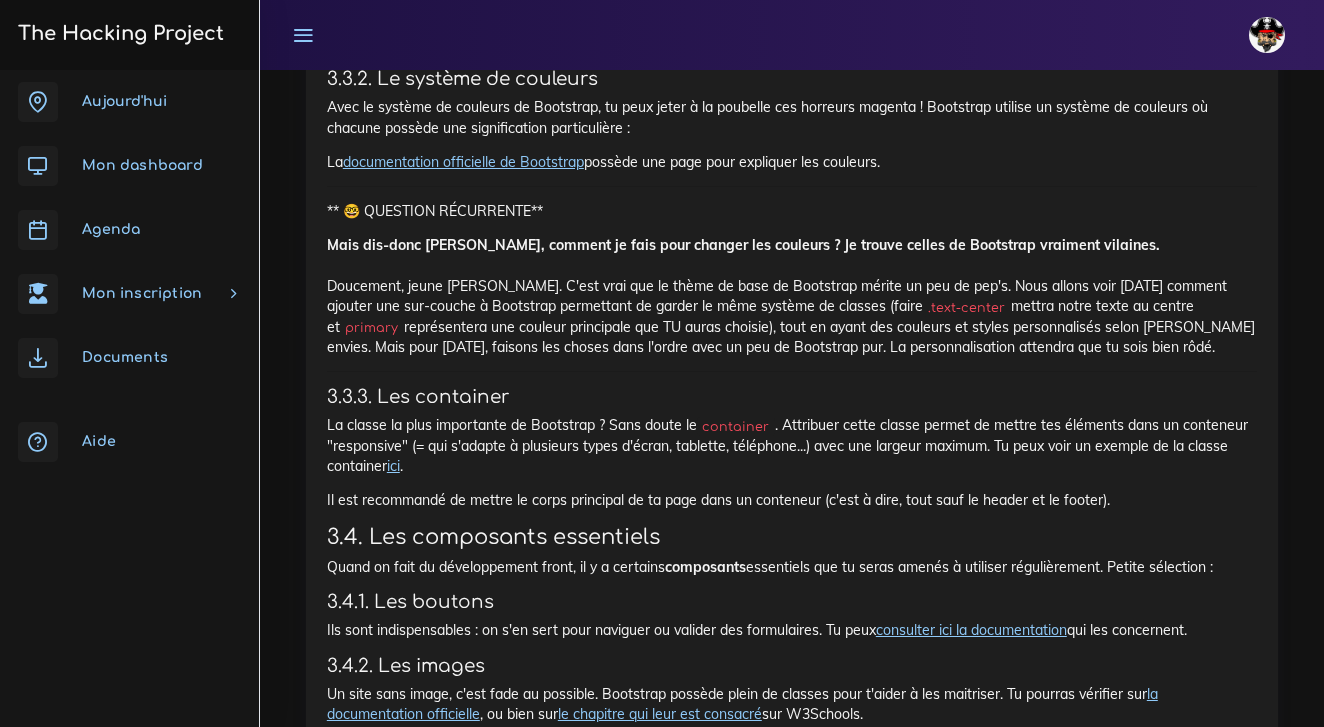 click on "ici" at bounding box center [393, 466] 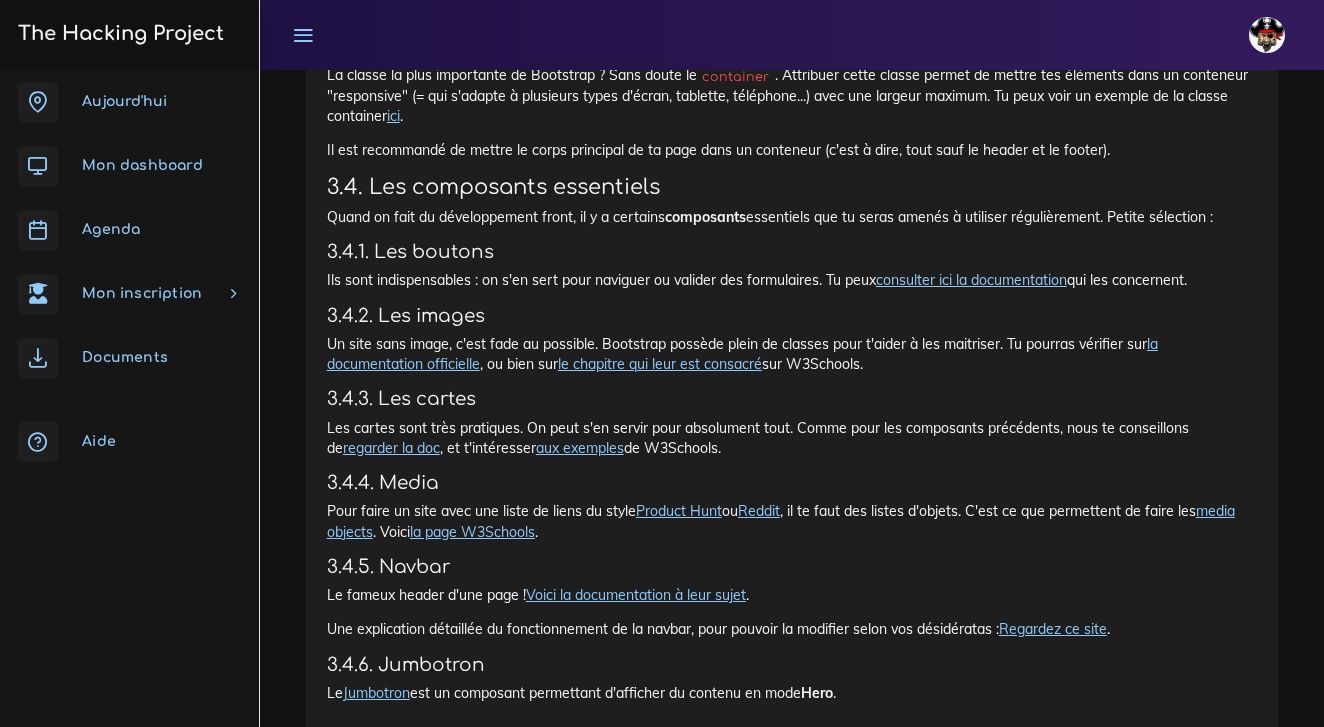 scroll, scrollTop: 4609, scrollLeft: 0, axis: vertical 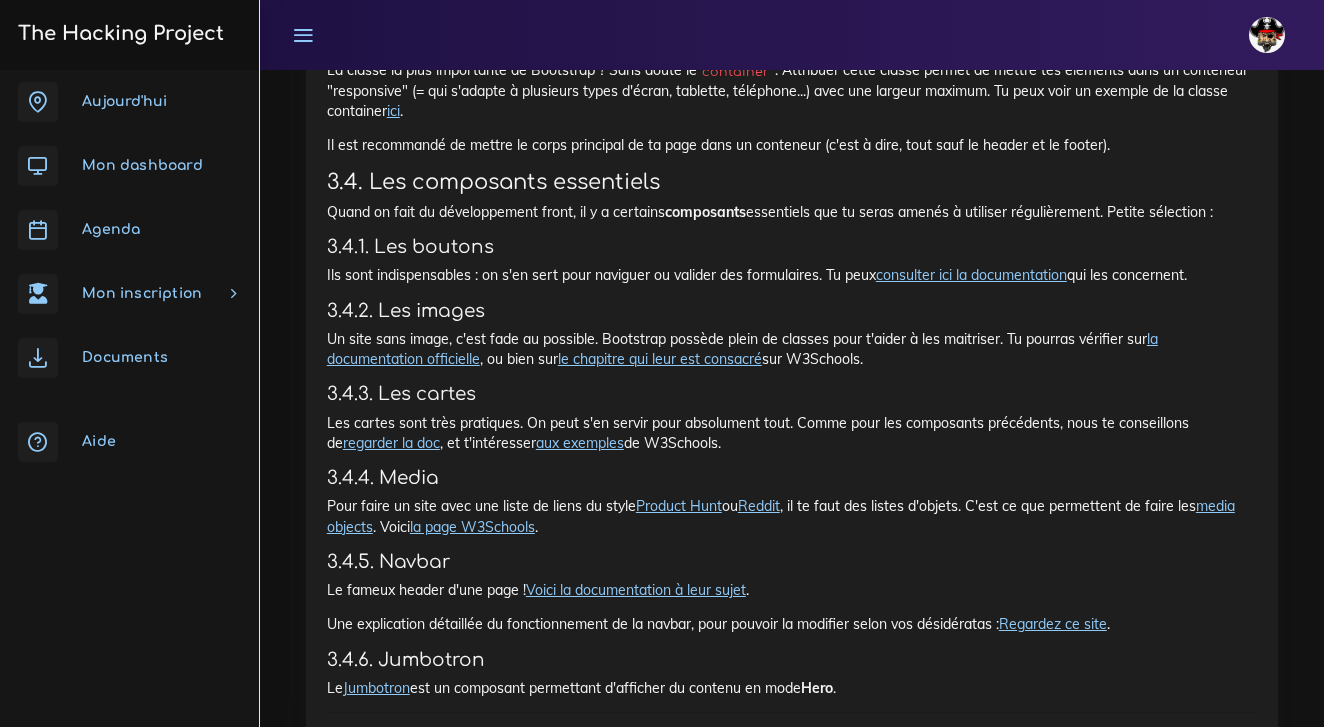 click on "regarder la doc" at bounding box center [391, 443] 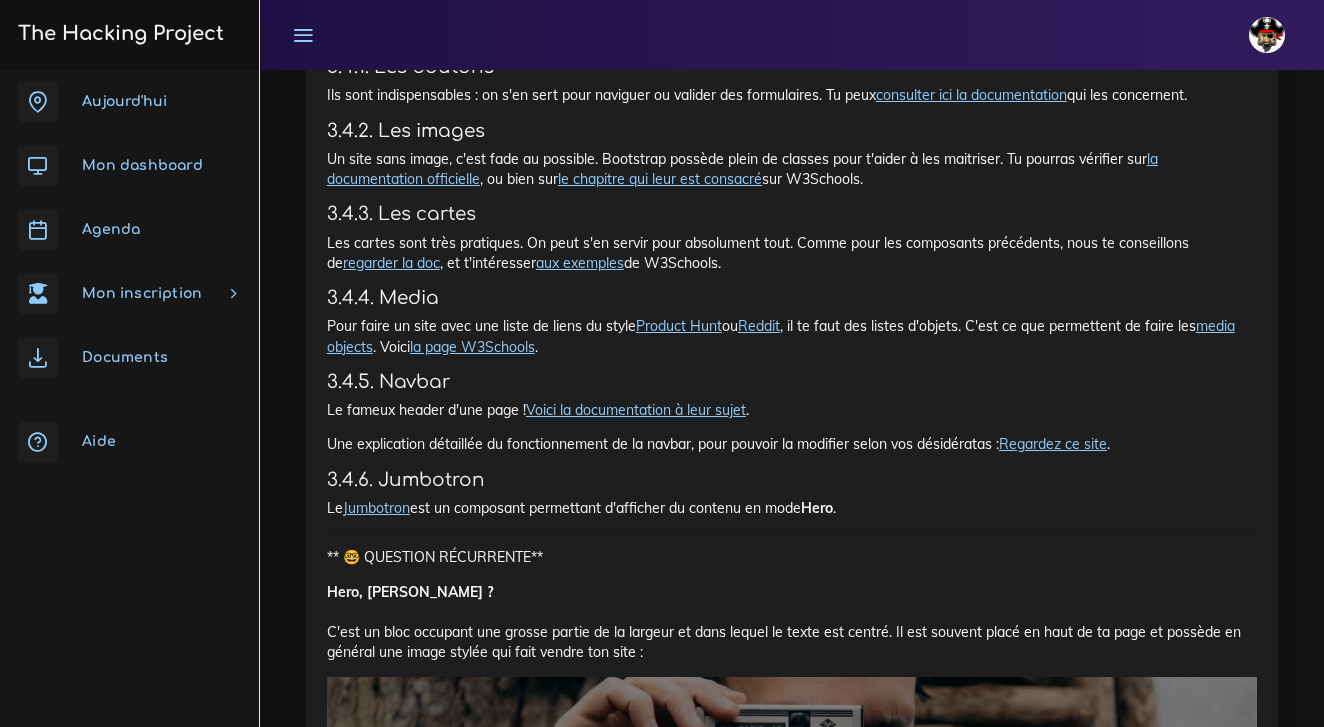scroll, scrollTop: 4793, scrollLeft: 0, axis: vertical 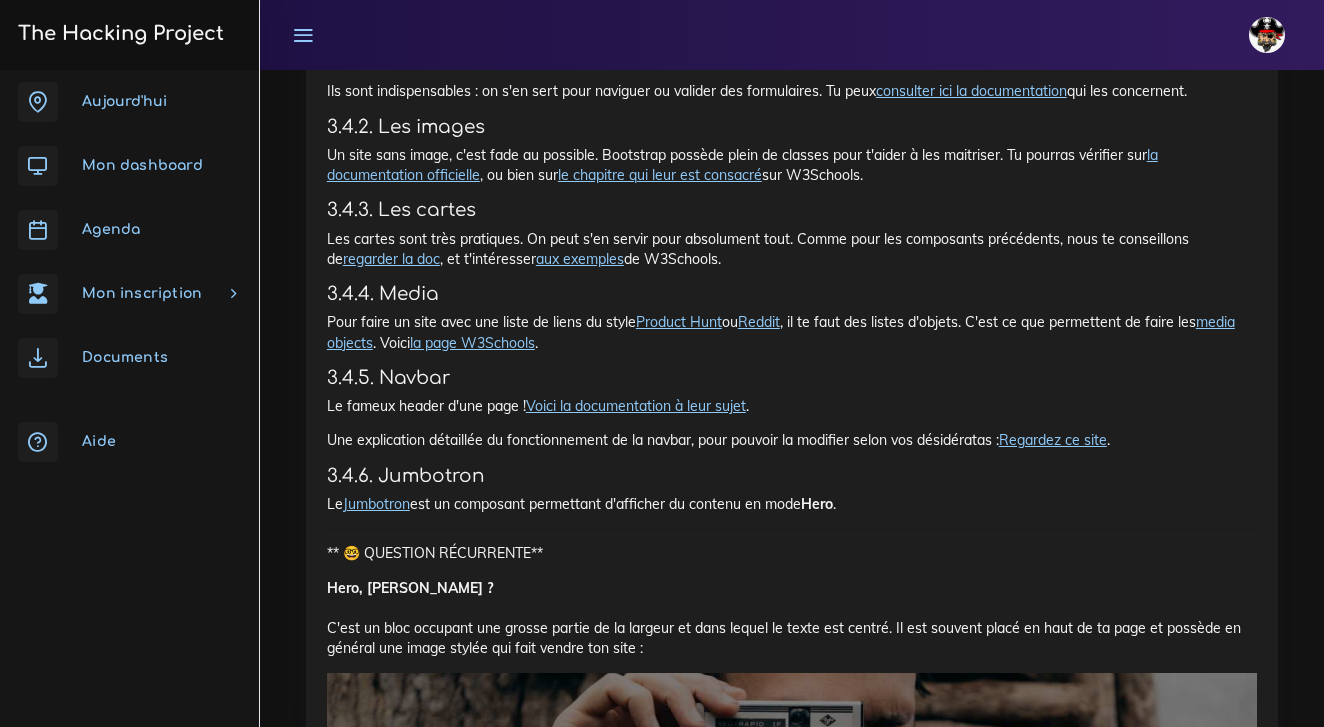 click on "Voici la documentation à leur sujet" at bounding box center [636, 406] 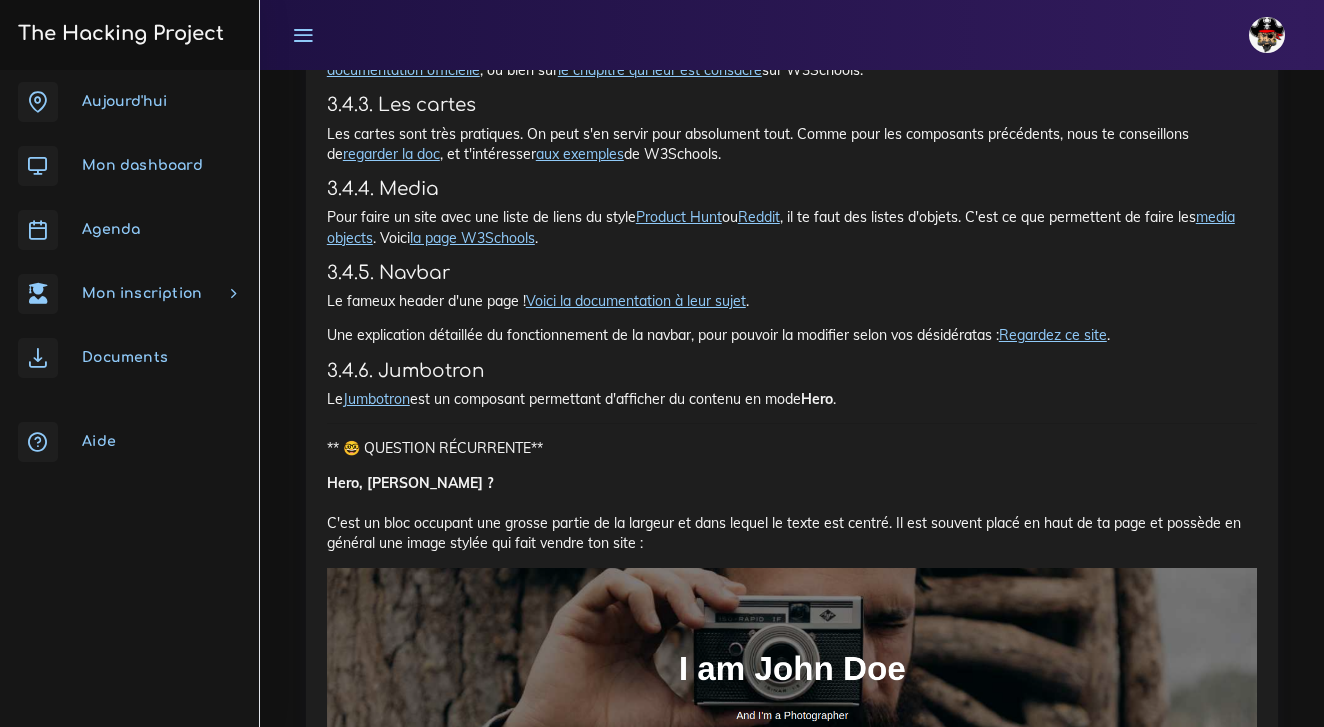 scroll, scrollTop: 4904, scrollLeft: 0, axis: vertical 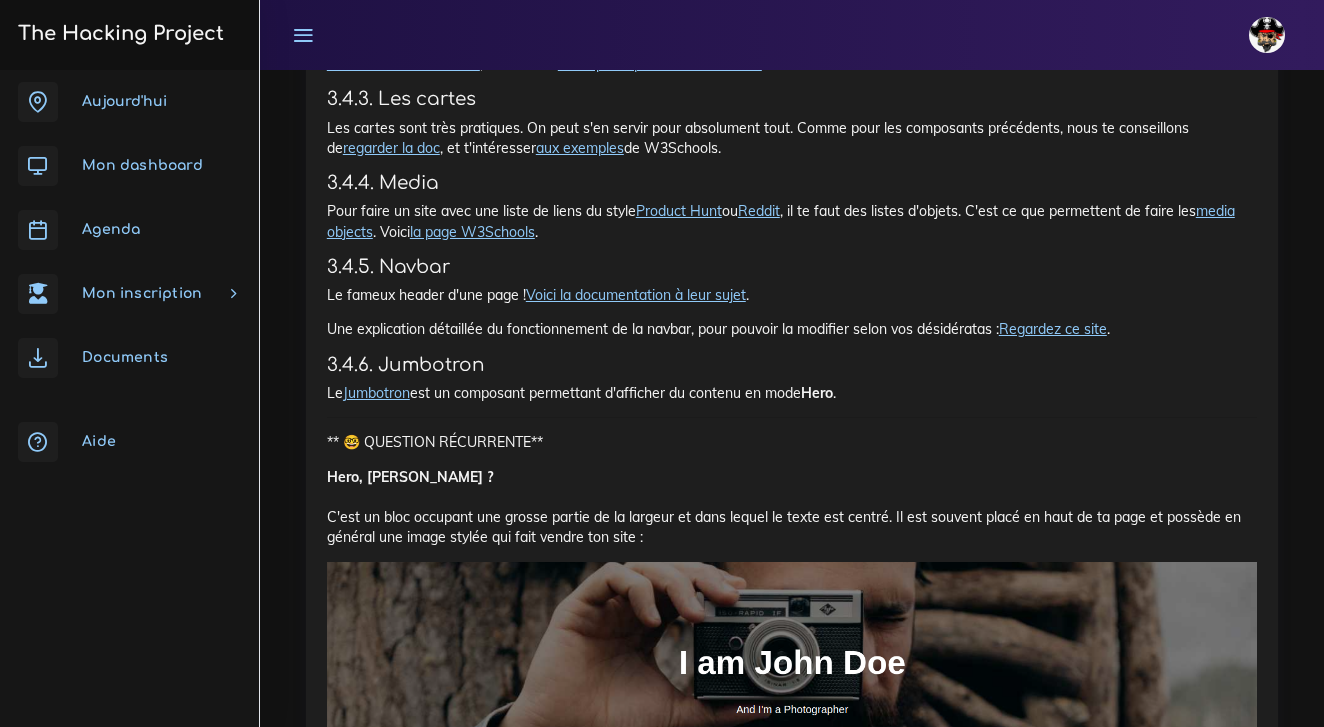 click on "Jumbotron" at bounding box center (376, 393) 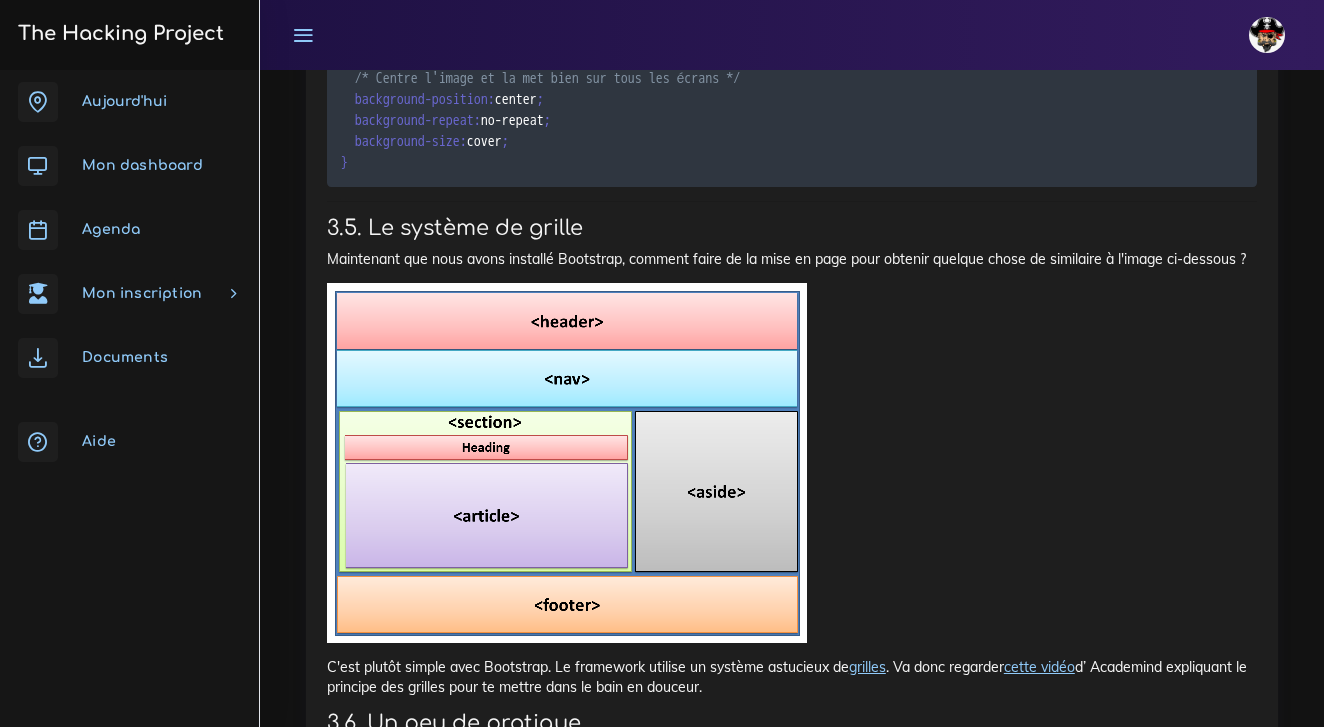 scroll, scrollTop: 5947, scrollLeft: 0, axis: vertical 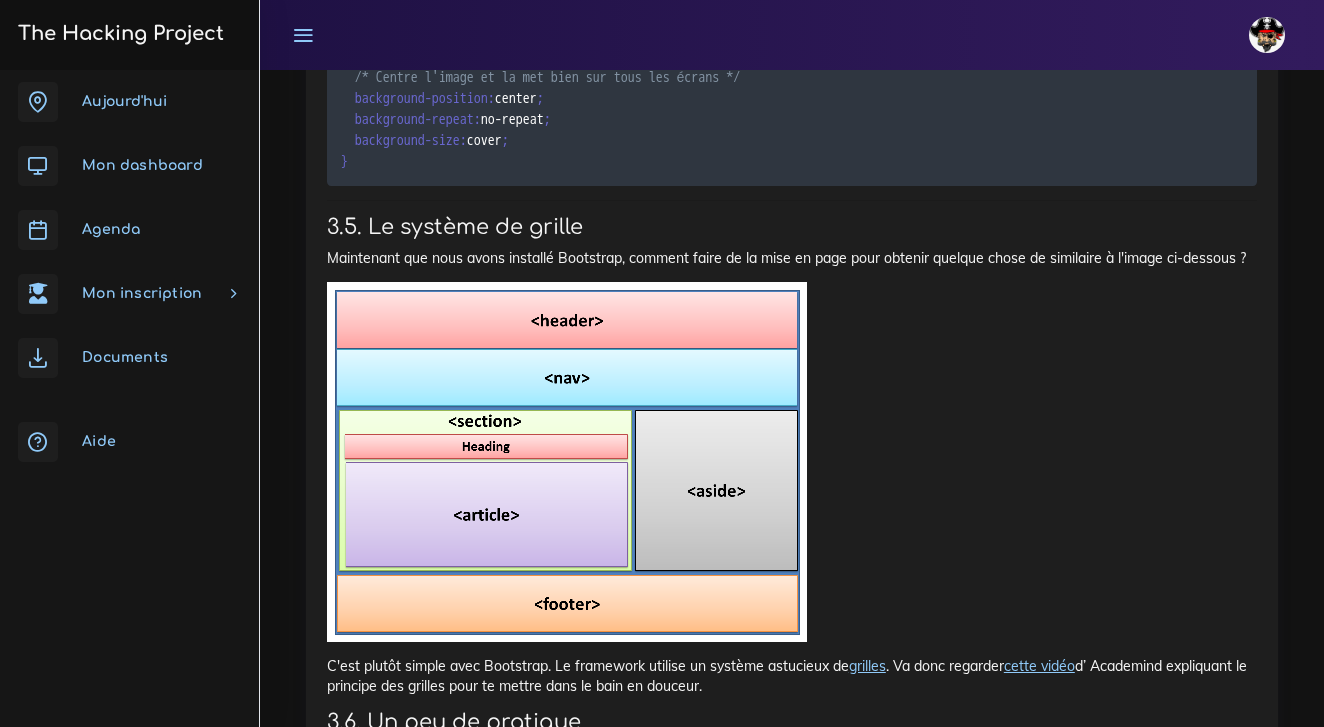 click on "grilles" at bounding box center [867, 666] 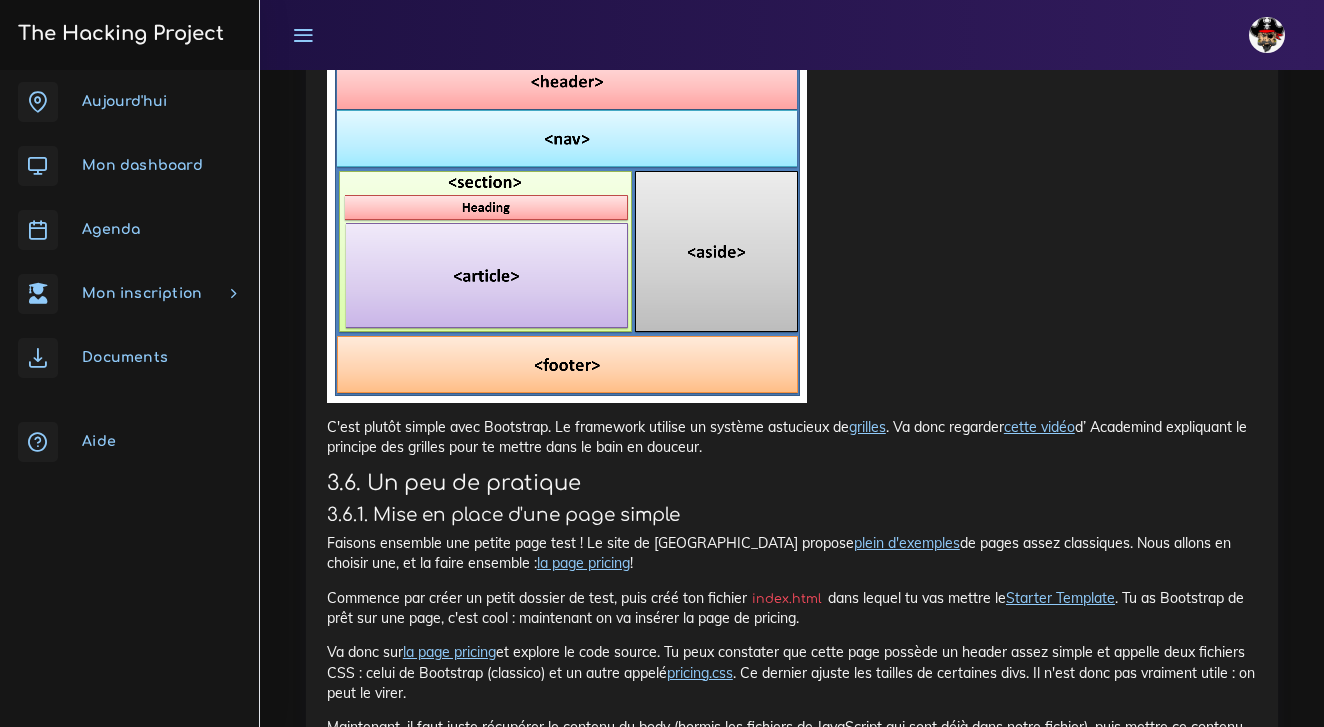 scroll, scrollTop: 6191, scrollLeft: 0, axis: vertical 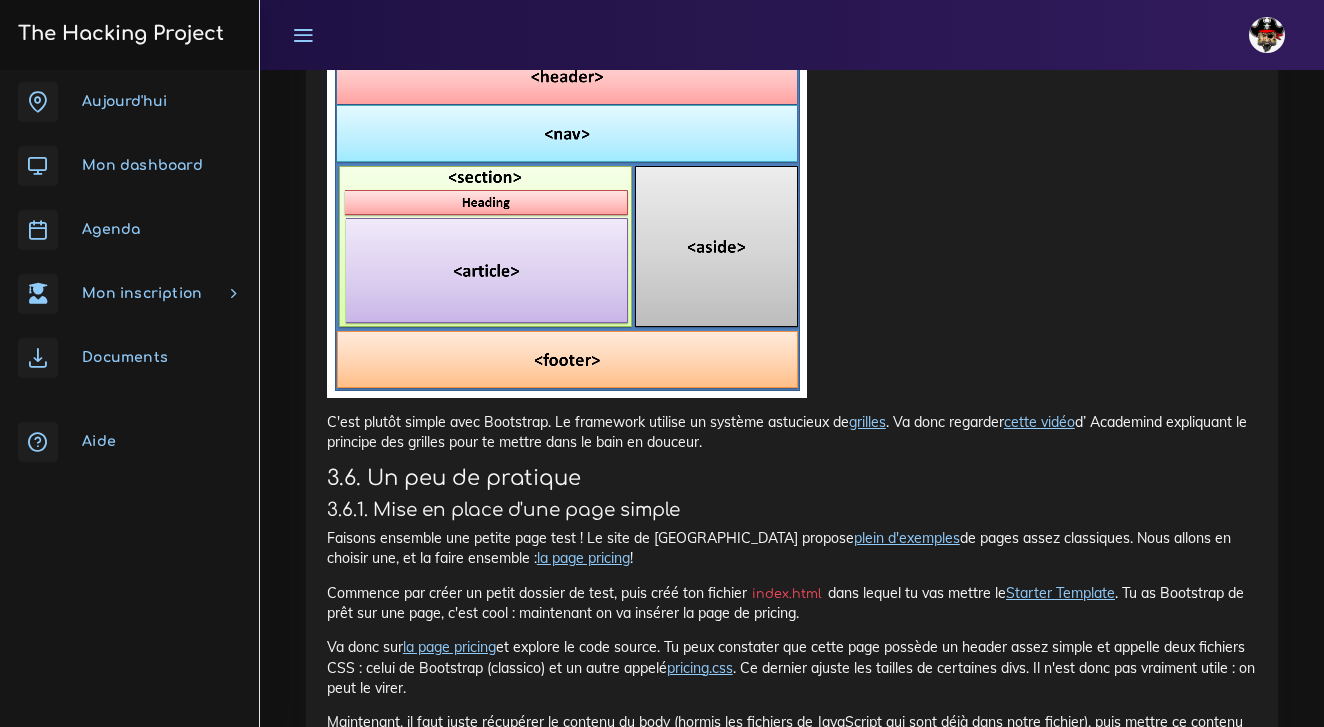 click on "cette vidéo" at bounding box center [1039, 422] 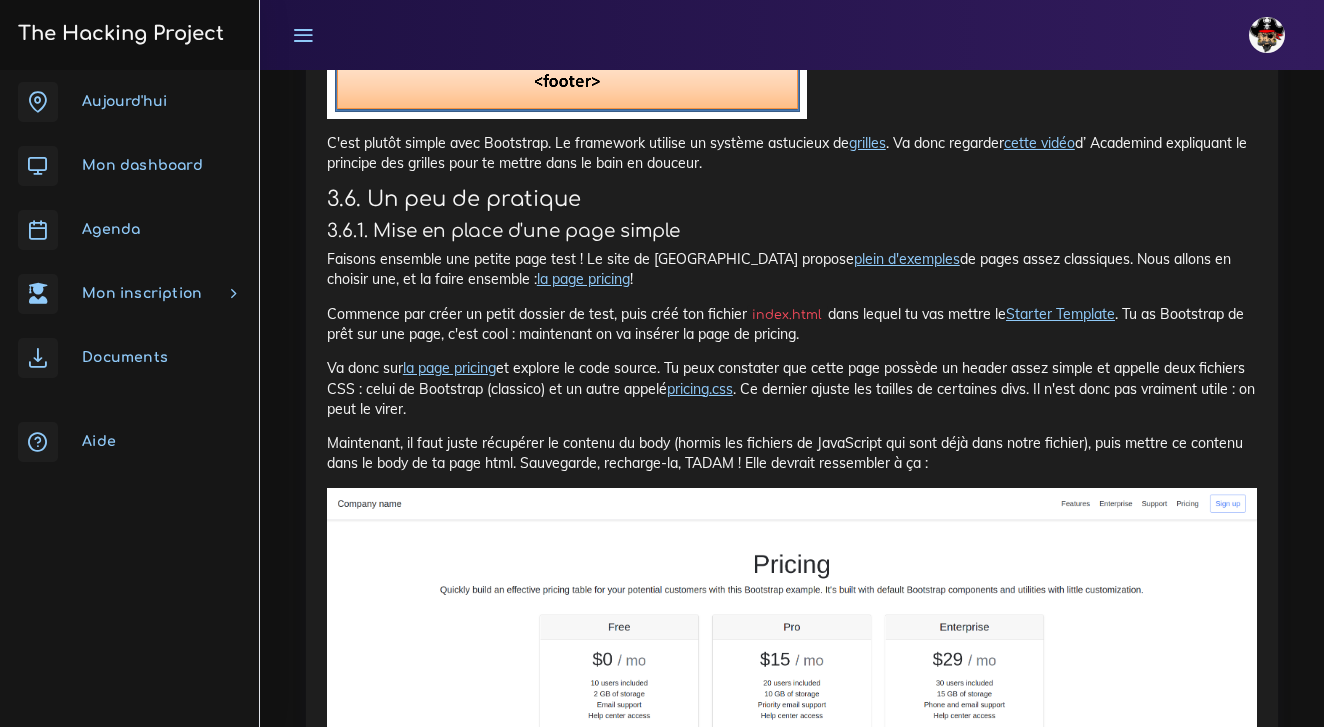 scroll, scrollTop: 6477, scrollLeft: 0, axis: vertical 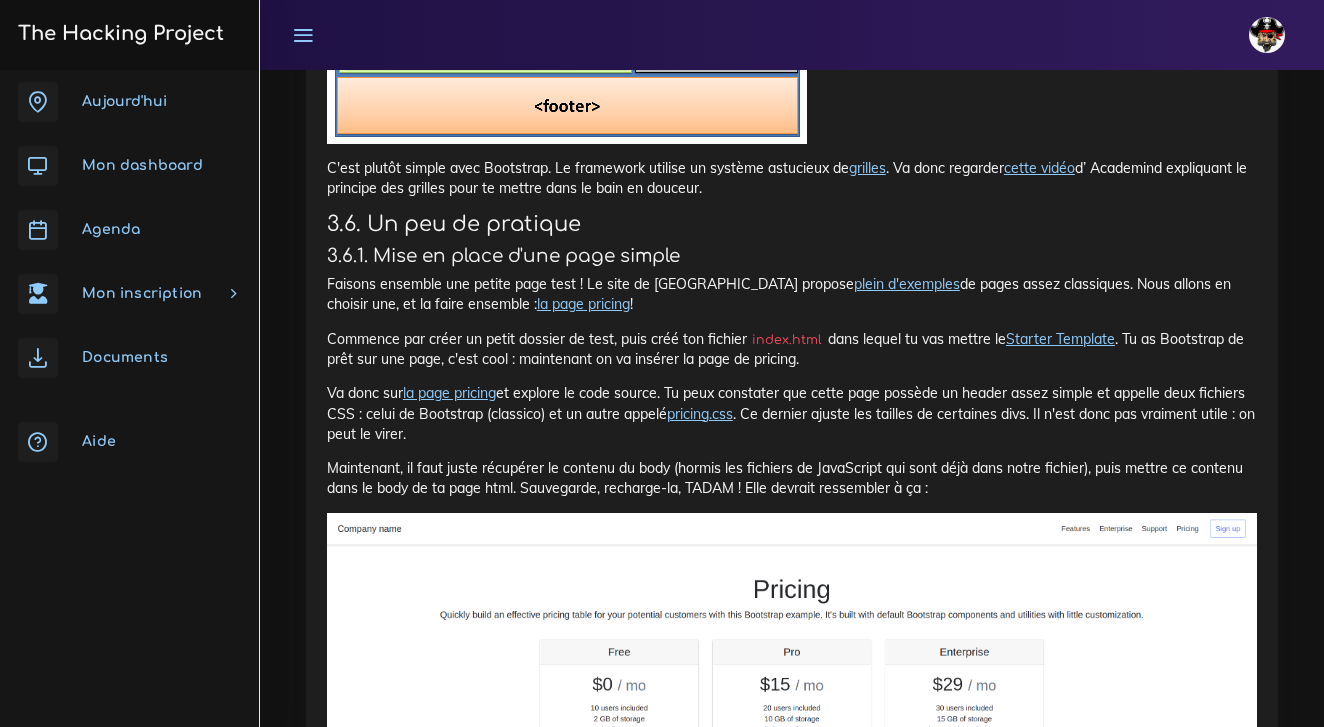 click on "Bootstrap : le framework CSS le plus puissant au monde
Tu vas voir comment faire marcher Bootstrap, le framework CSS le plus populaire au monde qui te permet de faire des pages Web en un copier-coller !
1. Introduction
Maintenant que tu connais les bases en HTML et CSS, nous allons te parler de librairies (ou frameworks) et t'expliquer comment elles peuvent t'aider à faire des sites très rapidement.
Dans cette ressource, tu verras Bootstrap : un framework CSS très célèbre. Nous te montrerons :
Ce qu'est Bootstrap.
Comment installer Bootstrap.
Les principes de base de Bootstrap.
Quelques composant HTML déjà faits grâce à bootstrap.
Le système de grille pour une mise en page simple.
Un petit cas pratique pour se chauffer avant le projet du jour.
2. Historique et contexte
3. La ressource
3.1. C'est quoi un framework ?
my_button  qu'ils vont appeler sur tous les éléments  <button> Circular
margin-left  serait un enfer  😉 )
<button> magenta" at bounding box center [792, -5133] 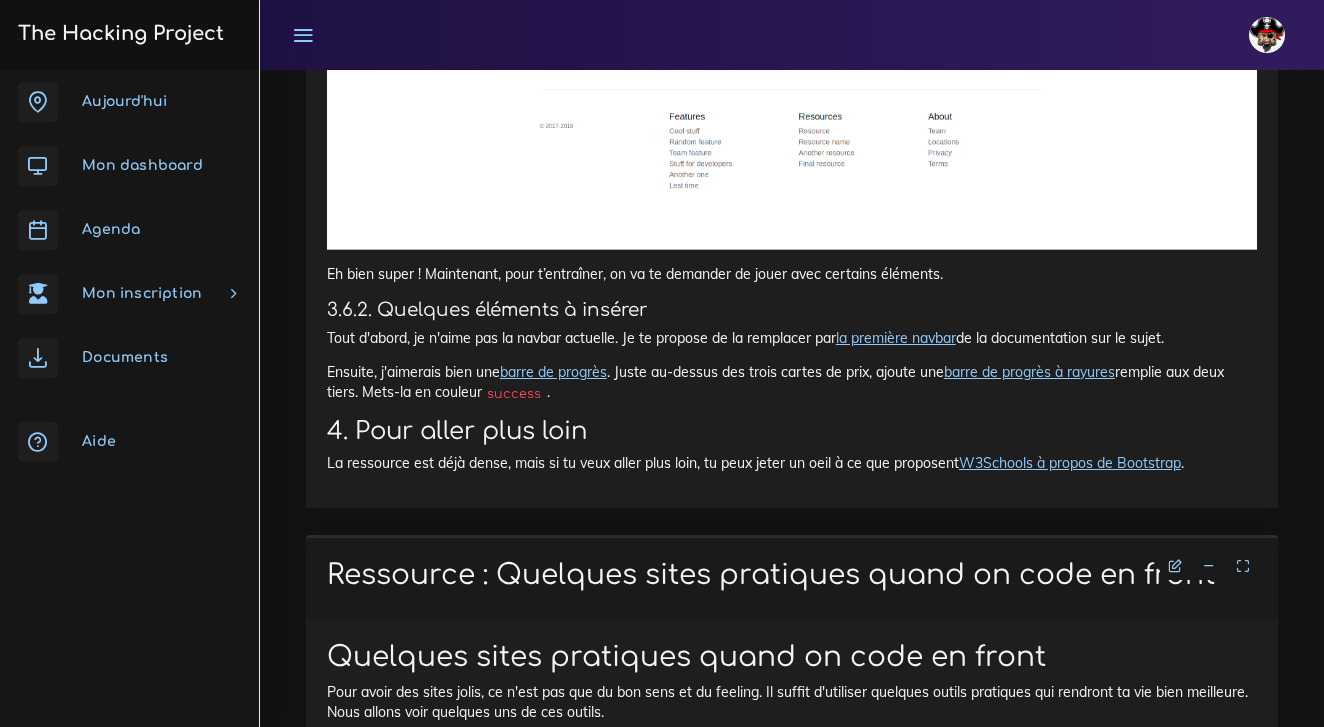 scroll, scrollTop: 7177, scrollLeft: 0, axis: vertical 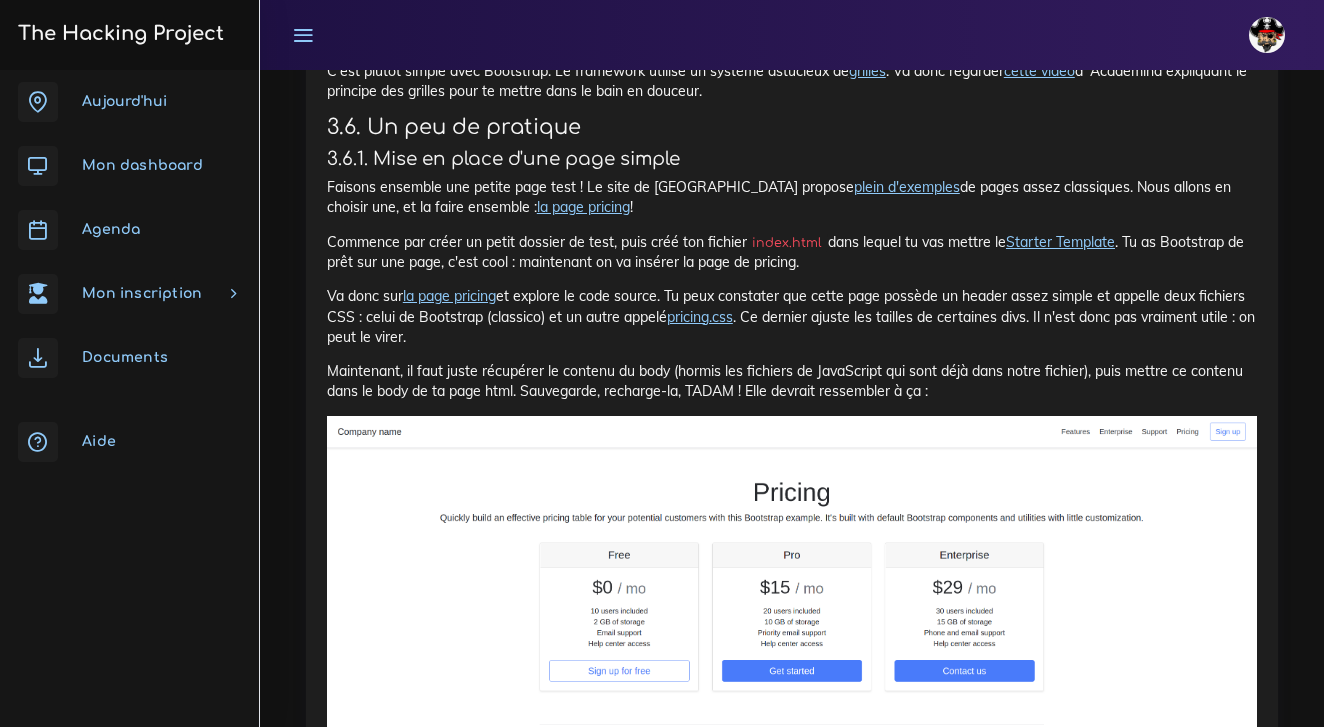 click on "la page pricing" at bounding box center (449, 296) 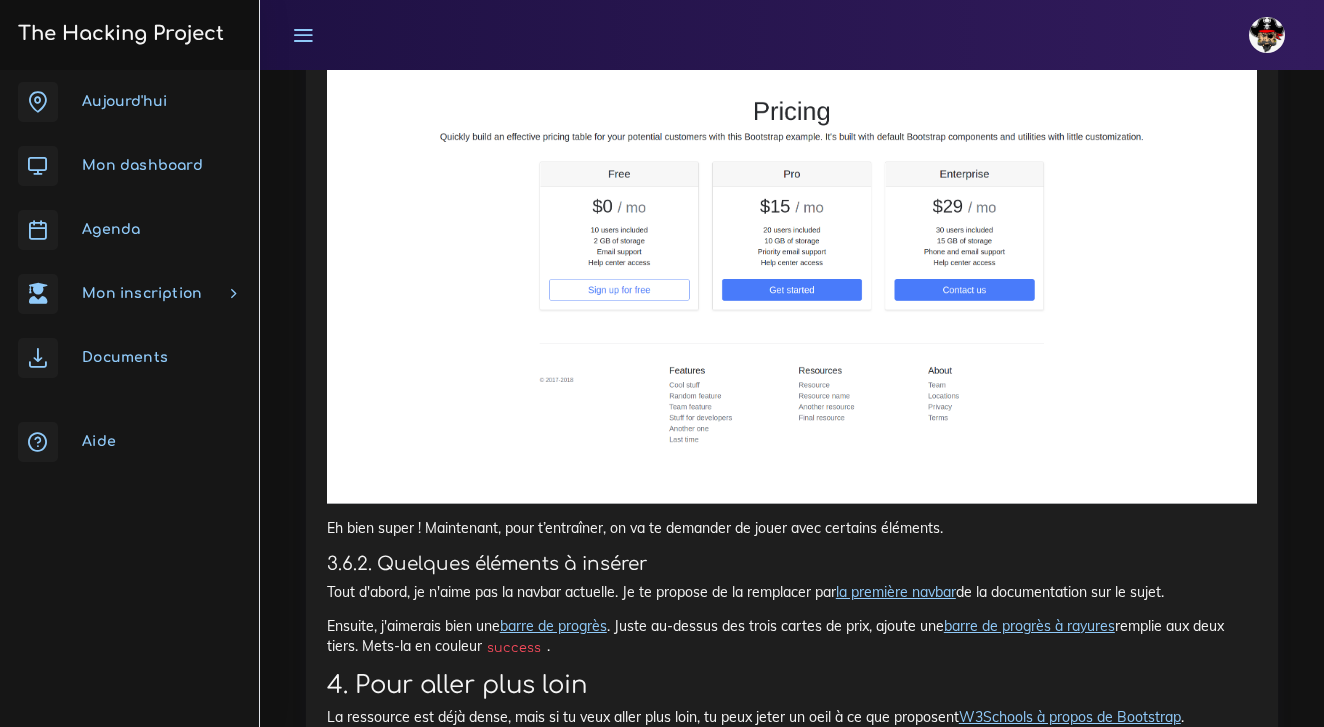 scroll, scrollTop: 6933, scrollLeft: 0, axis: vertical 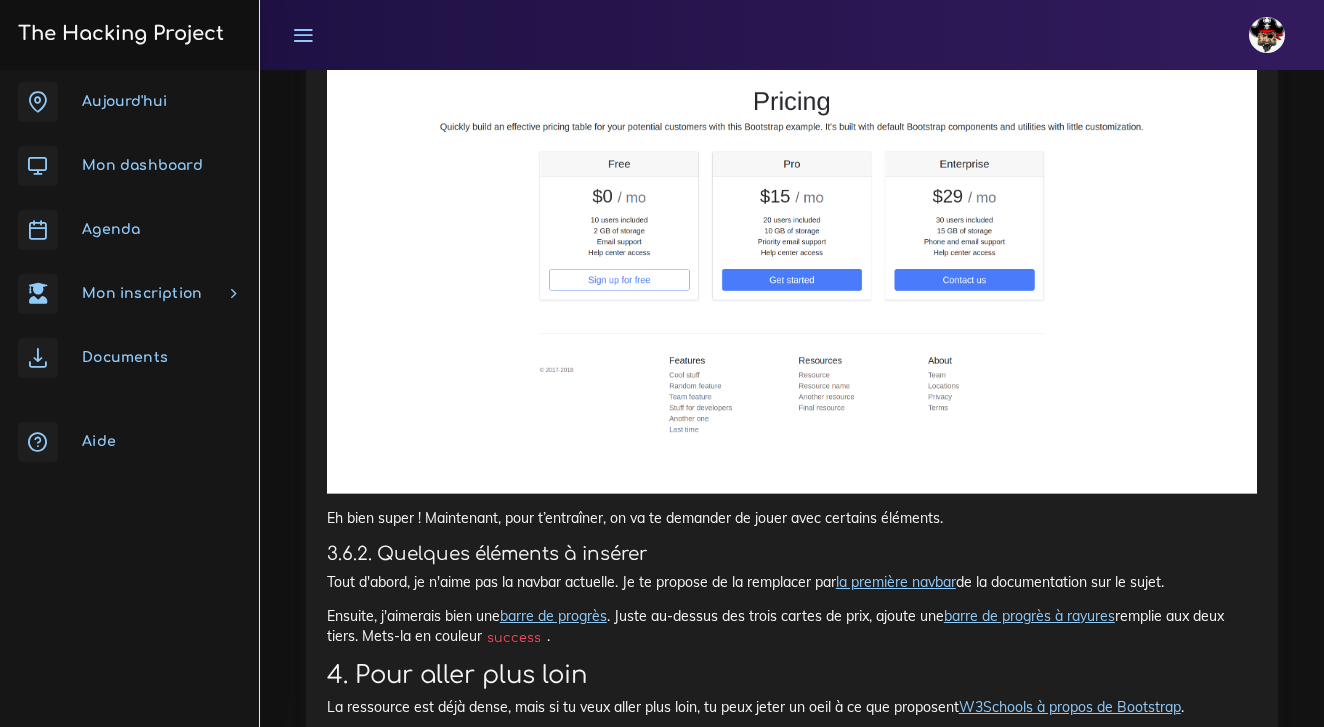 click on "la première navbar" at bounding box center (896, 582) 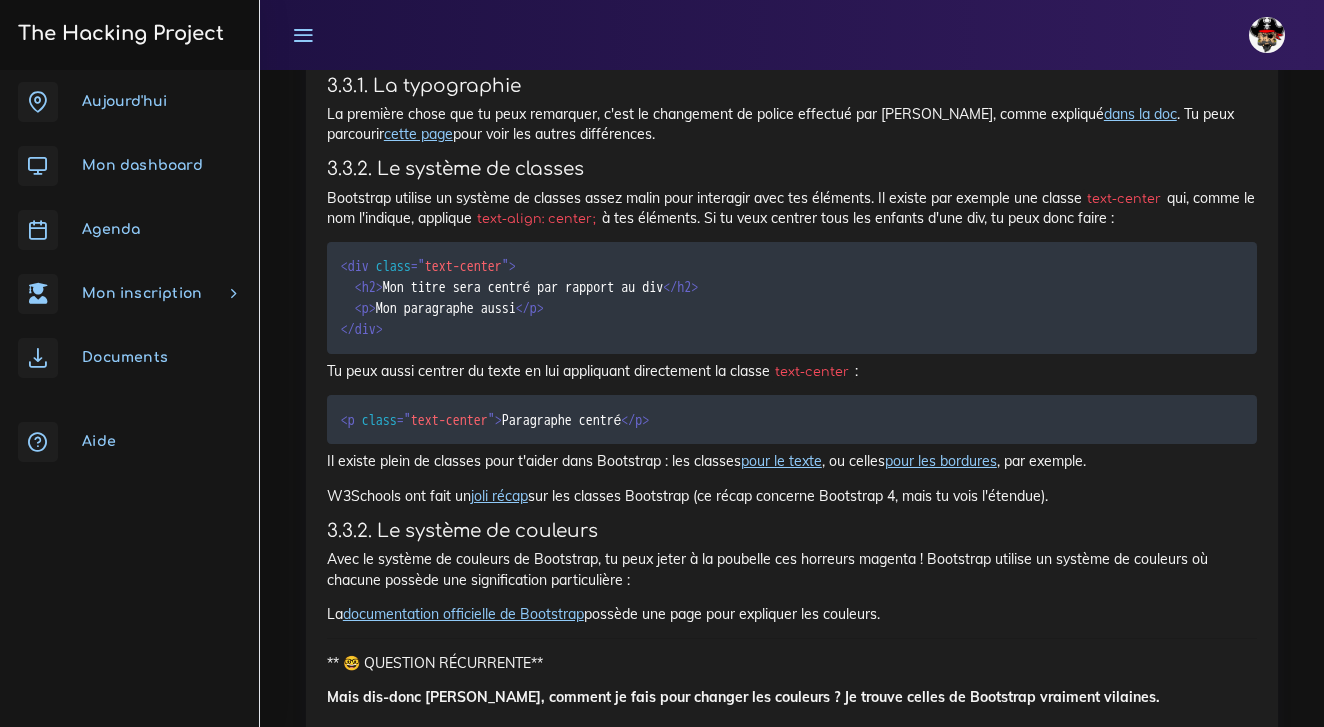 scroll, scrollTop: 3802, scrollLeft: 0, axis: vertical 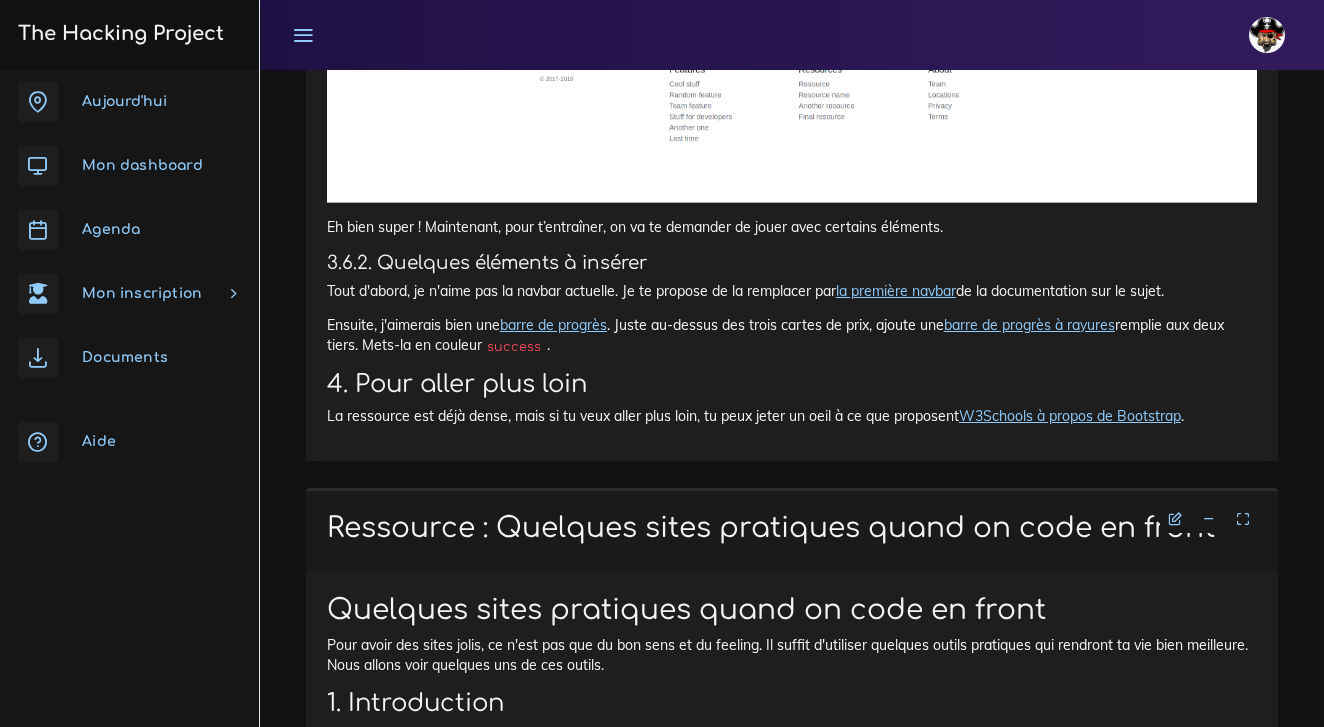 click on "barre de progrès" at bounding box center (553, 325) 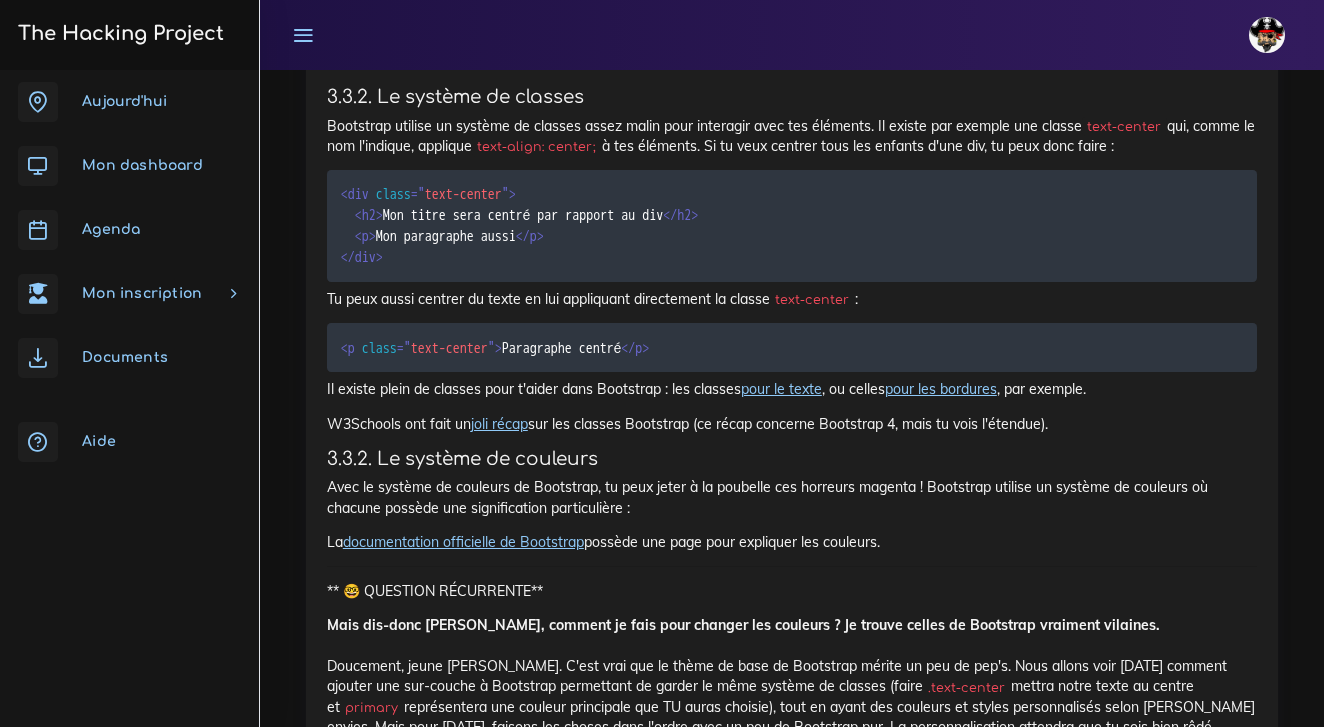 scroll, scrollTop: 3874, scrollLeft: 0, axis: vertical 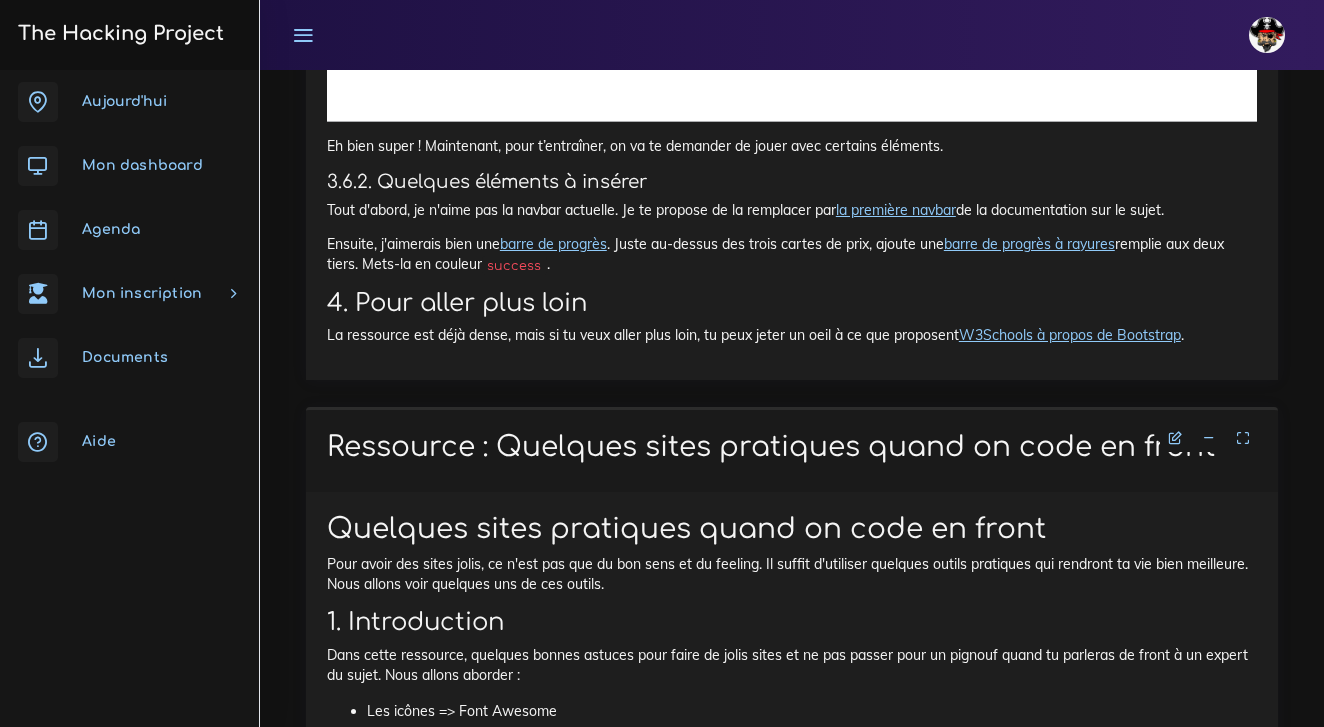 click on "la première navbar" at bounding box center (896, 210) 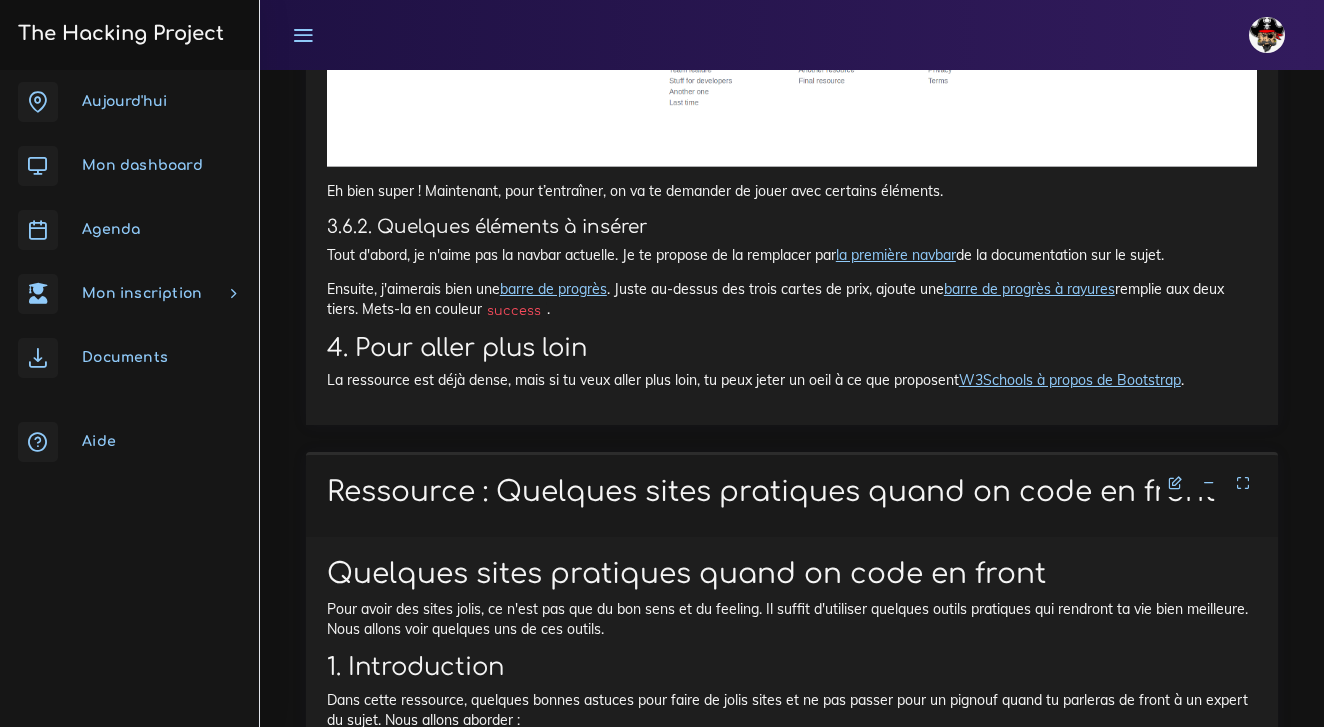 scroll, scrollTop: 7257, scrollLeft: 0, axis: vertical 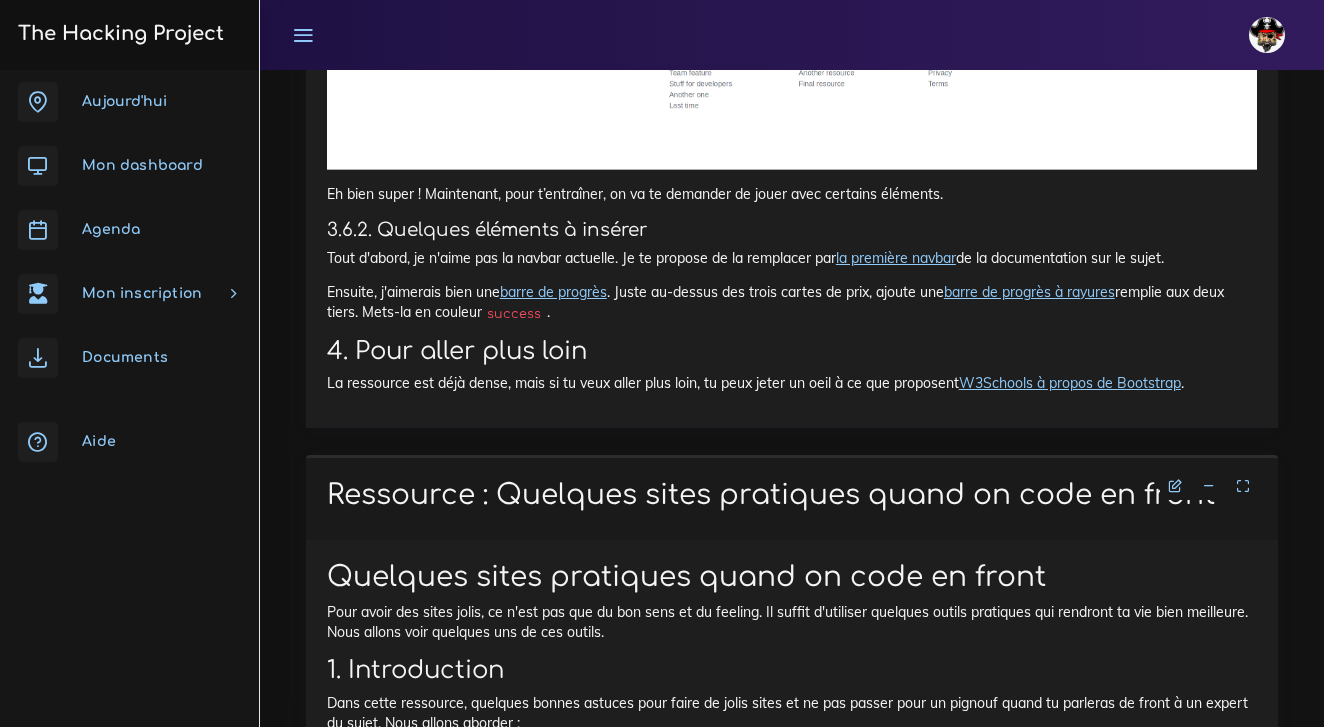 click on "la première navbar" at bounding box center (896, 258) 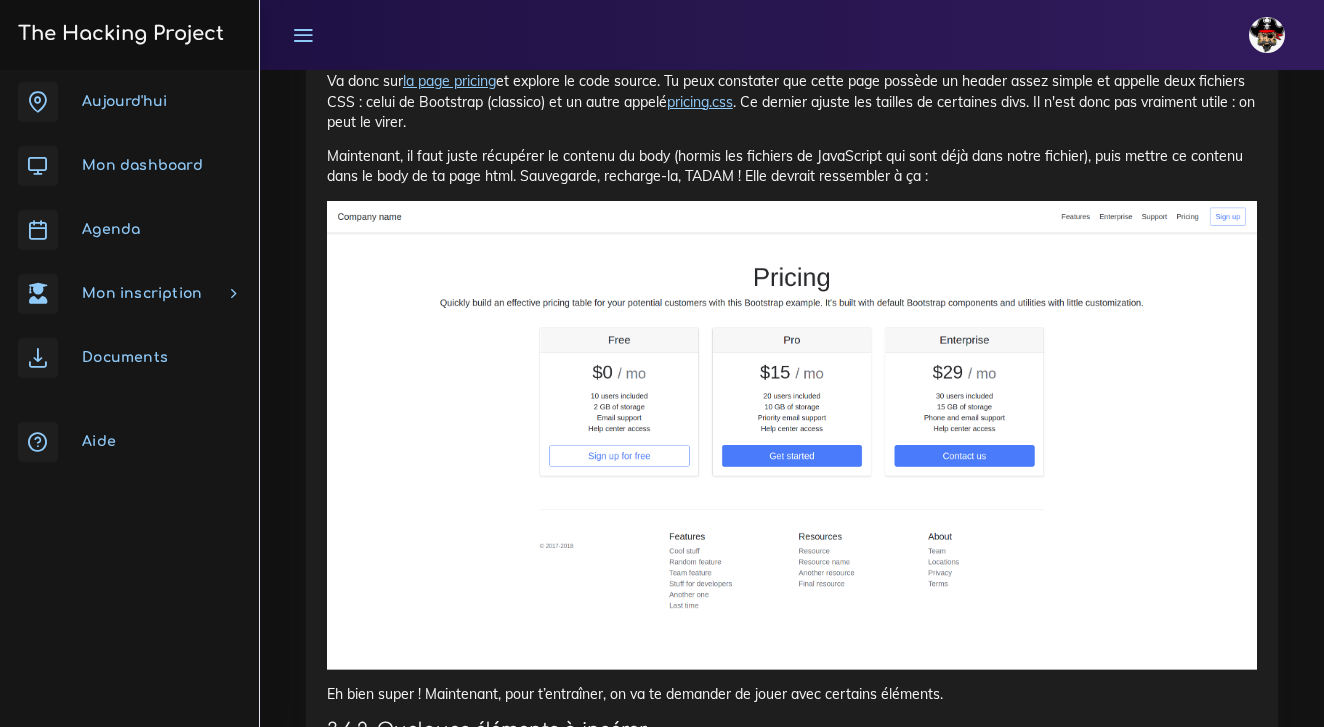 scroll, scrollTop: 6757, scrollLeft: 0, axis: vertical 